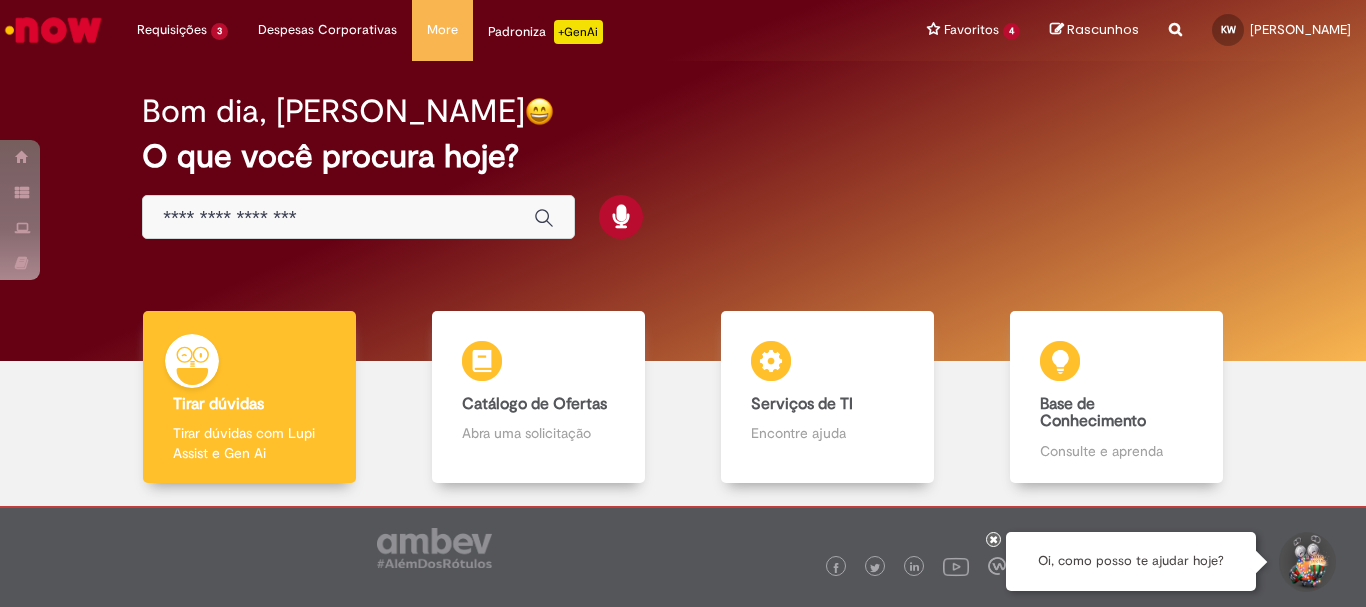 scroll, scrollTop: 0, scrollLeft: 0, axis: both 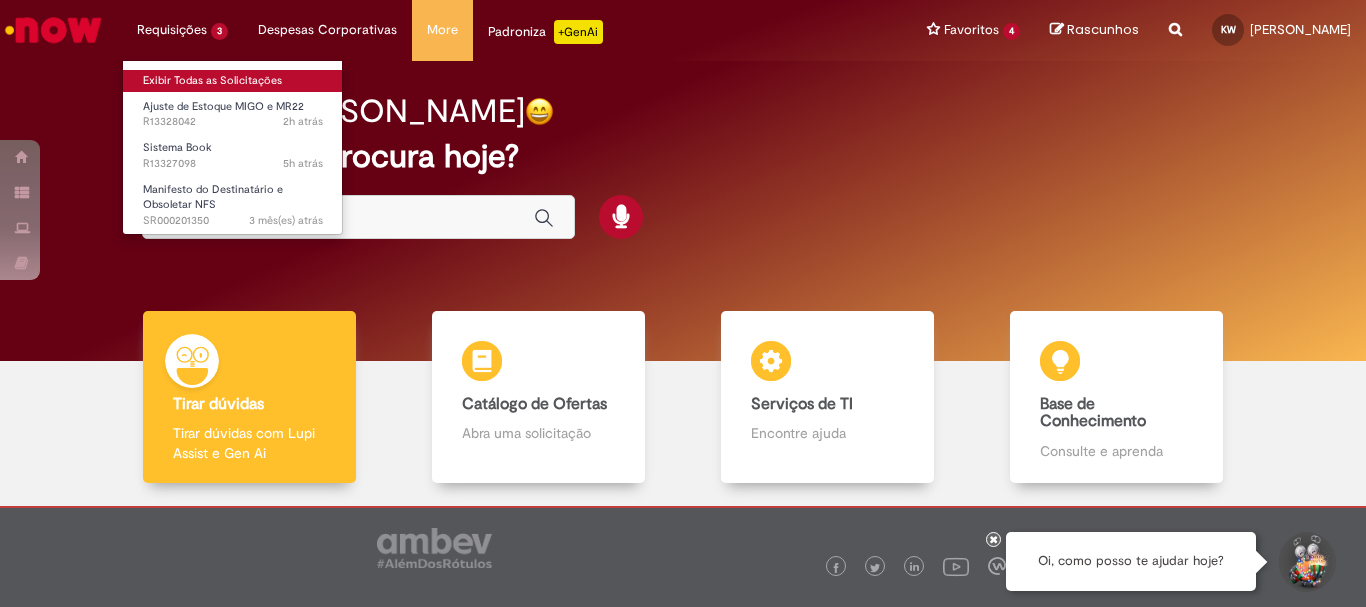 click on "Exibir Todas as Solicitações" at bounding box center [233, 81] 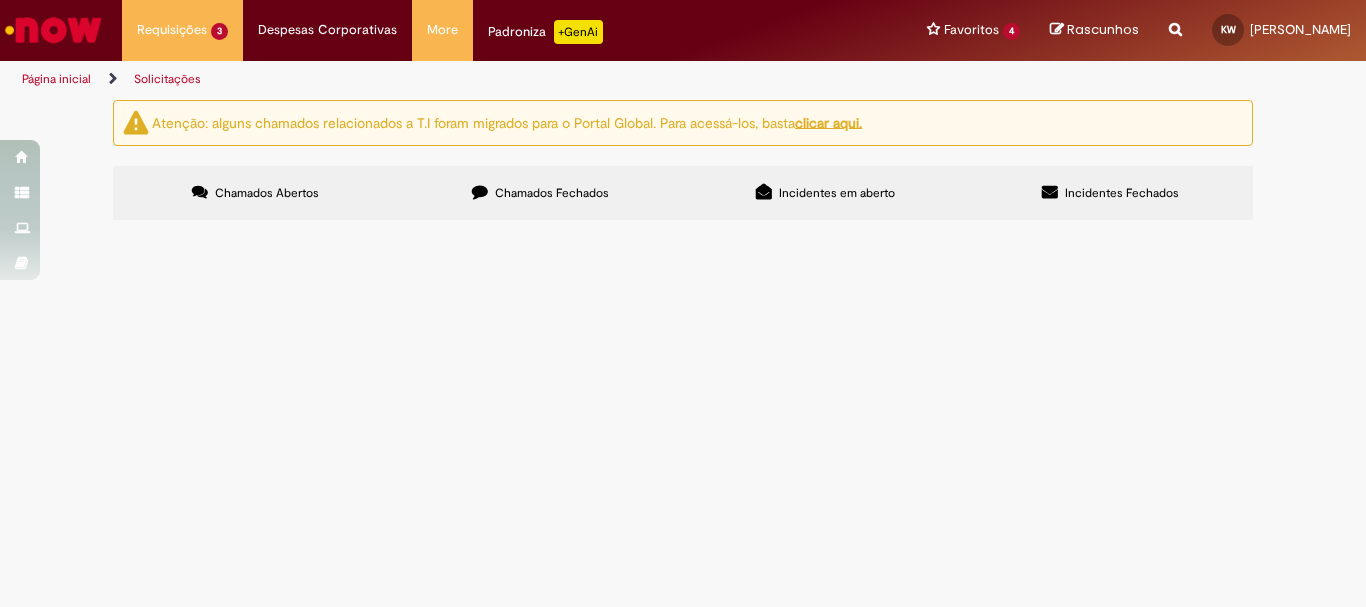 click at bounding box center [0, 0] 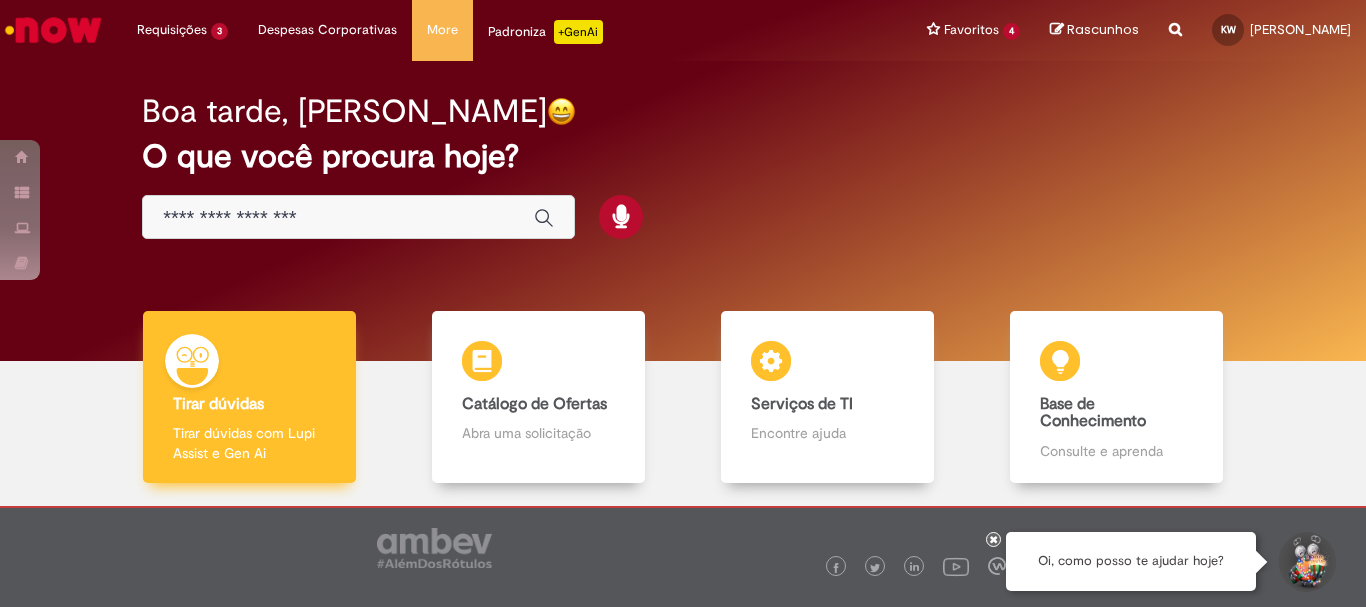 scroll, scrollTop: 0, scrollLeft: 0, axis: both 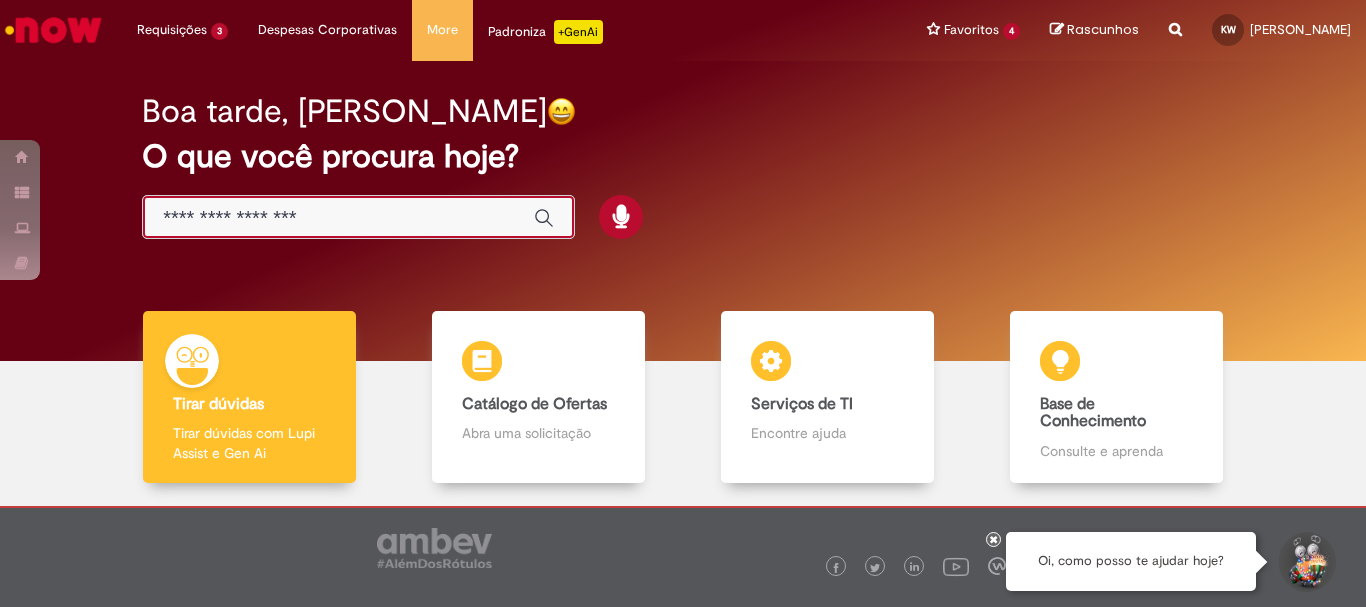 click at bounding box center [338, 218] 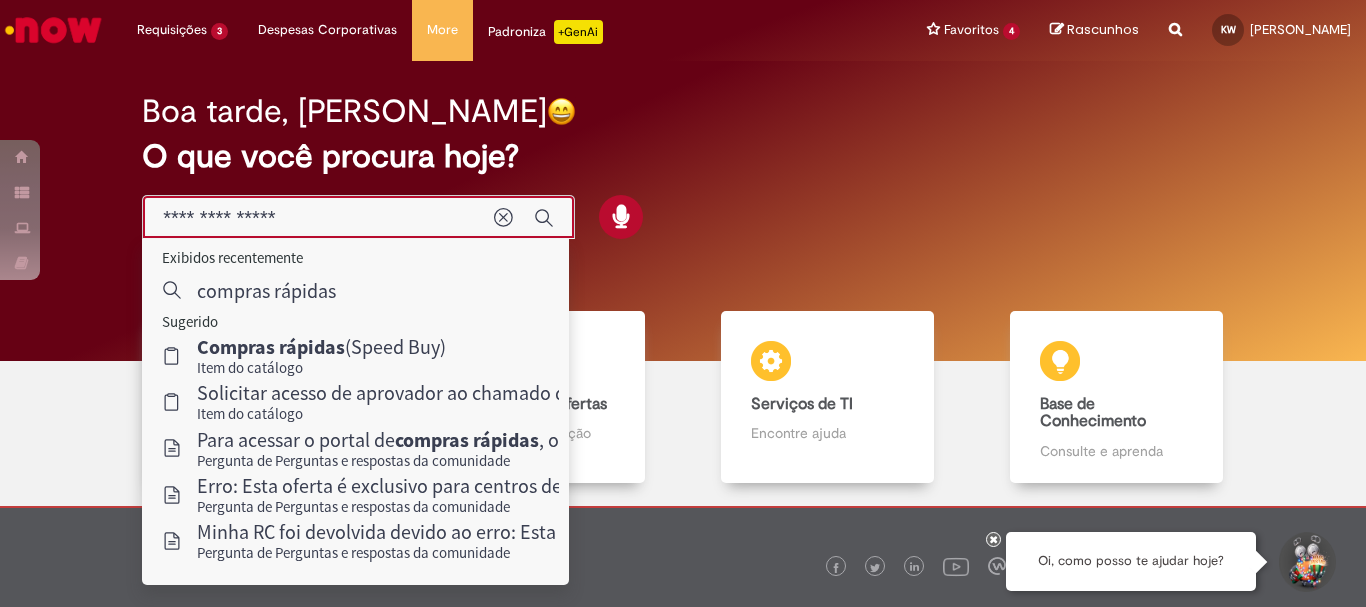 type on "**********" 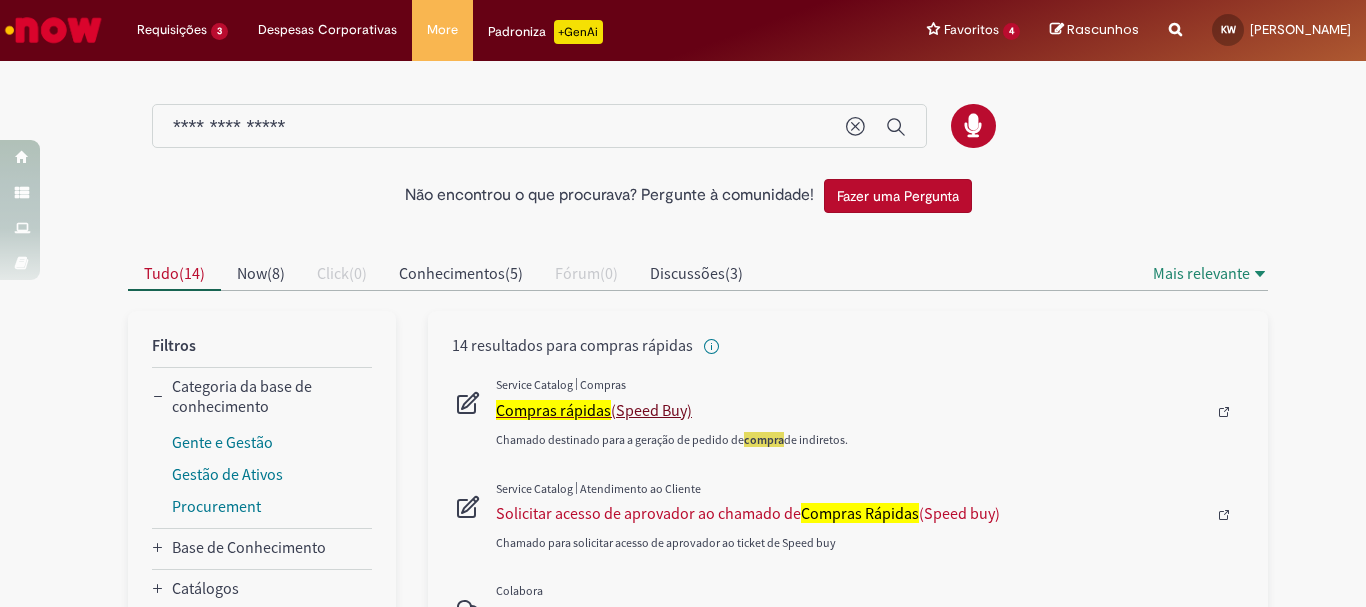 click on "Compras rápidas  (Speed Buy)" at bounding box center [851, 410] 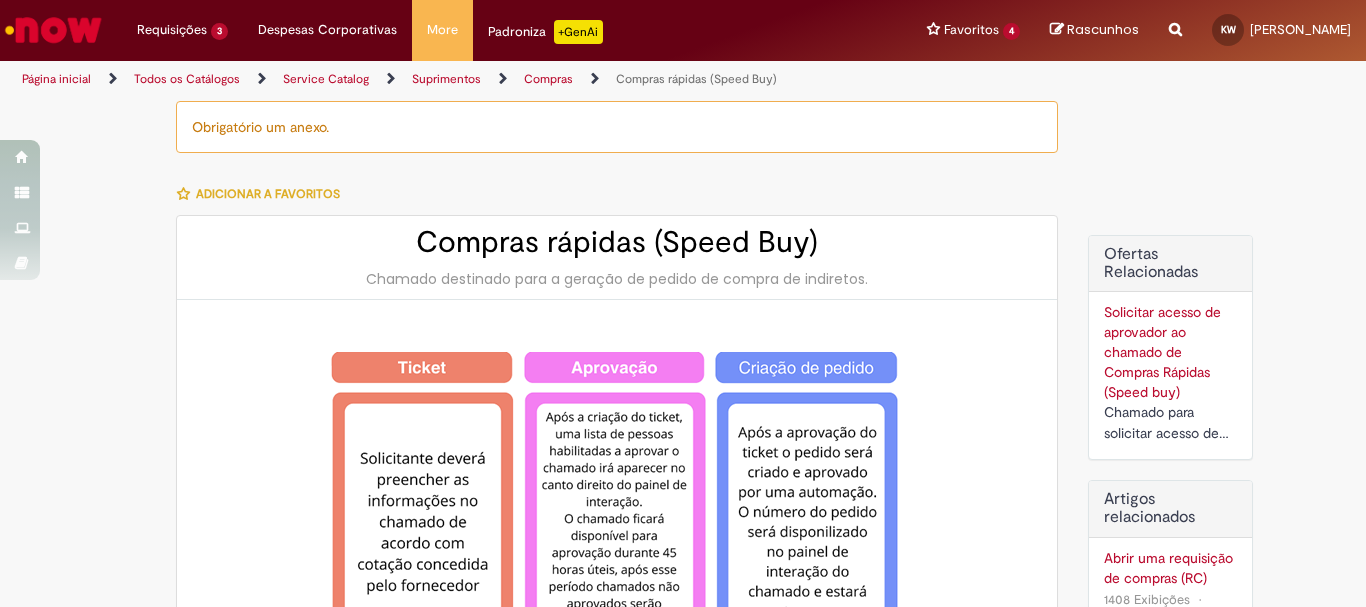 type on "**********" 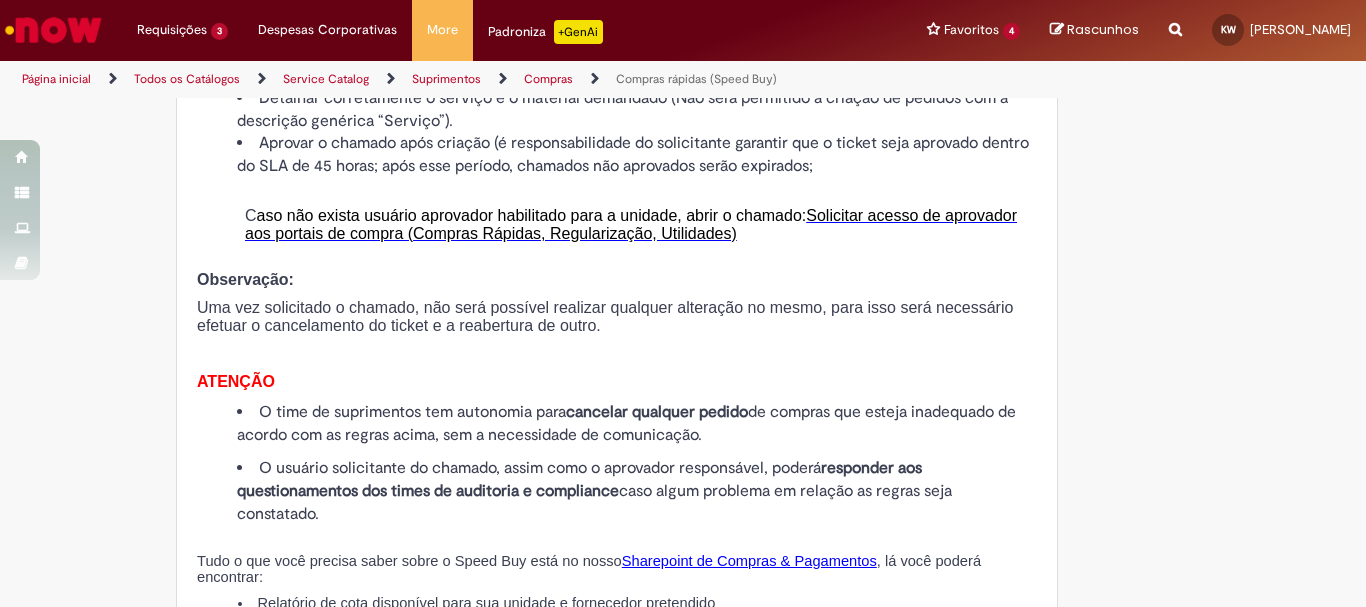 scroll, scrollTop: 2300, scrollLeft: 0, axis: vertical 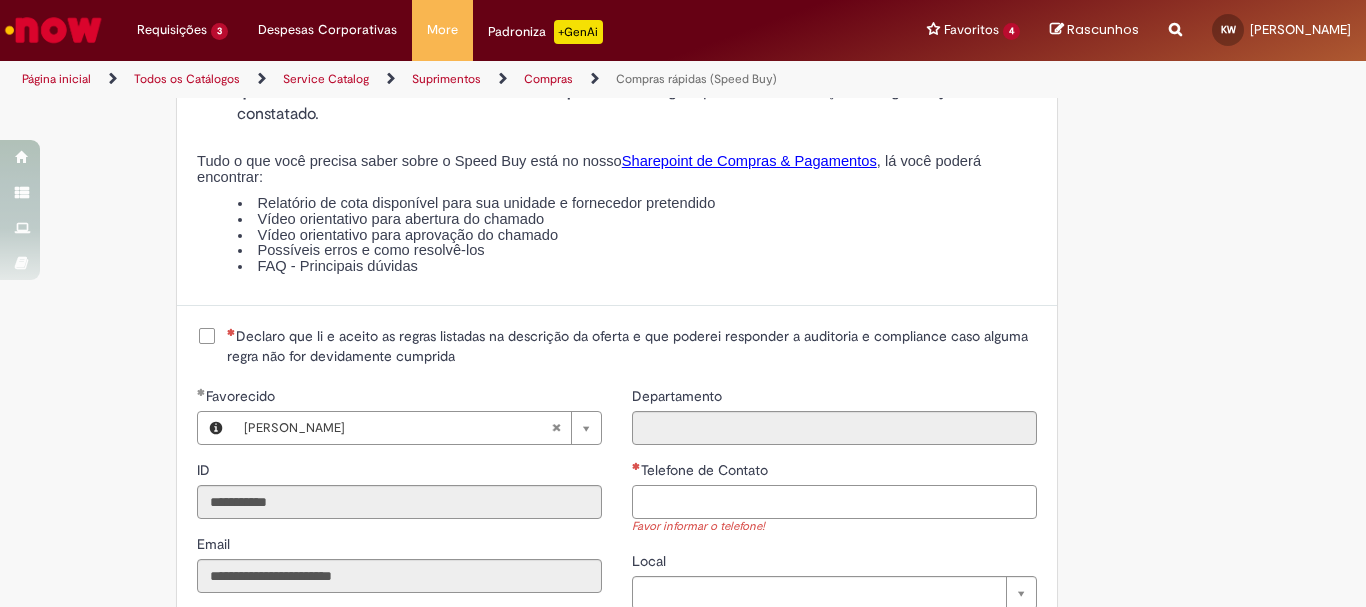 click on "Telefone de Contato" at bounding box center (834, 502) 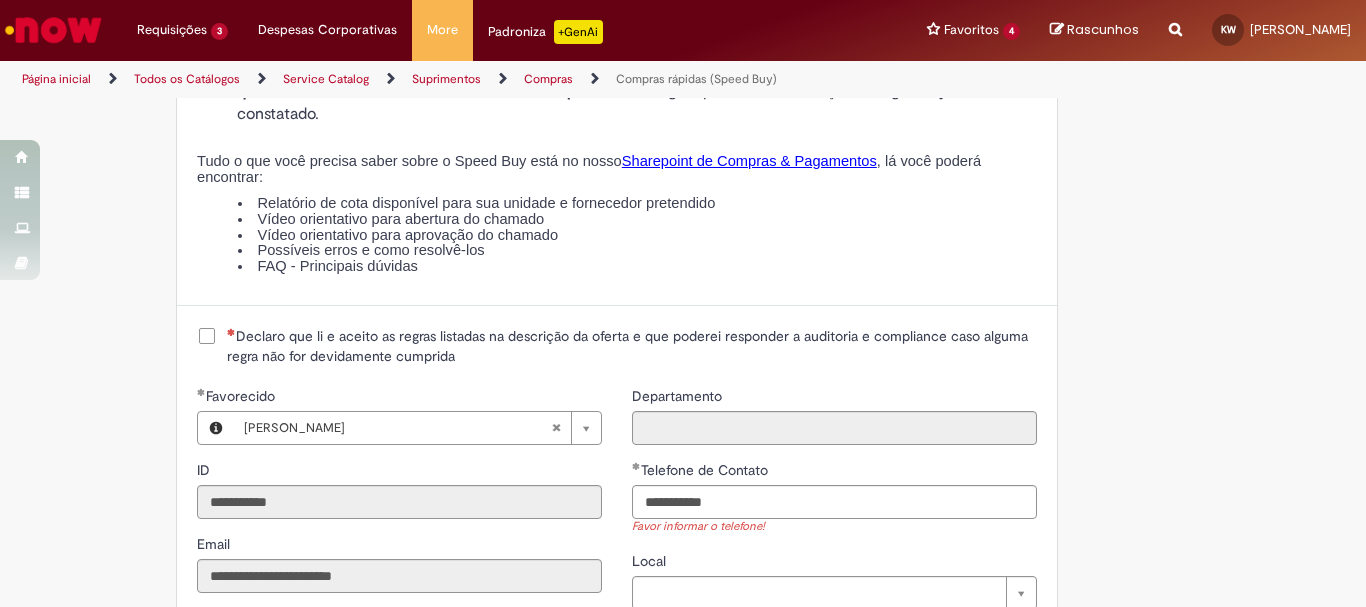 type on "**********" 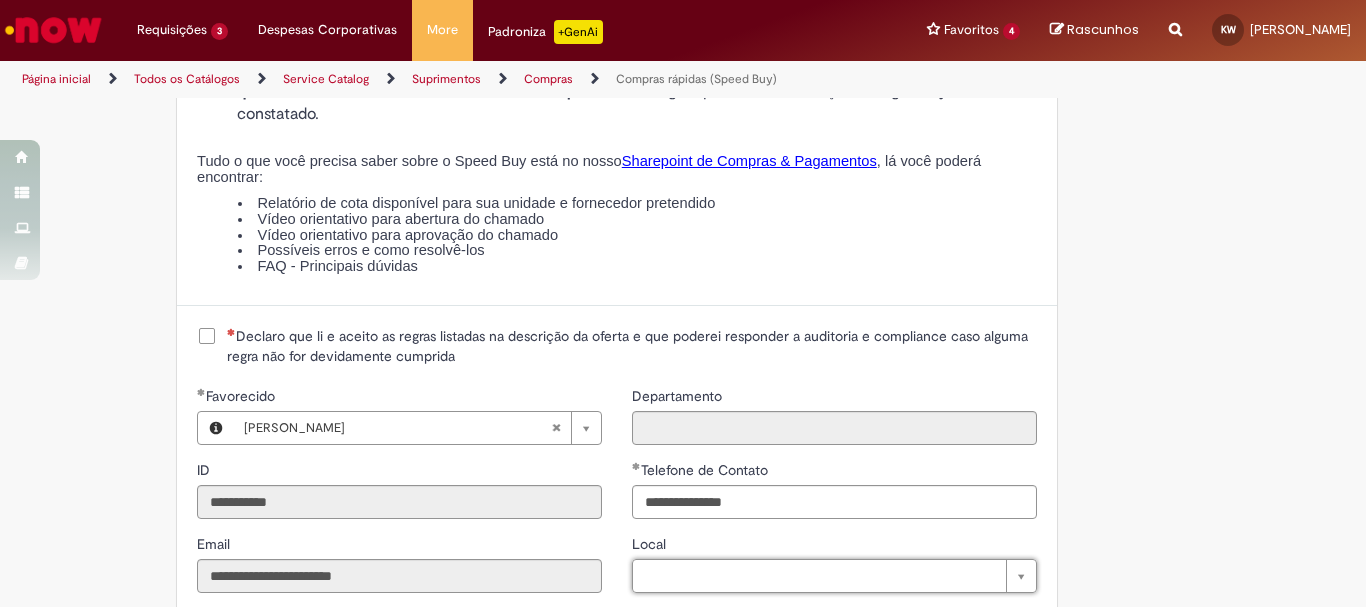click on "Declaro que li e aceito as regras listadas na descrição da oferta e que poderei responder a auditoria e compliance caso alguma regra não for devidamente cumprida" at bounding box center (632, 346) 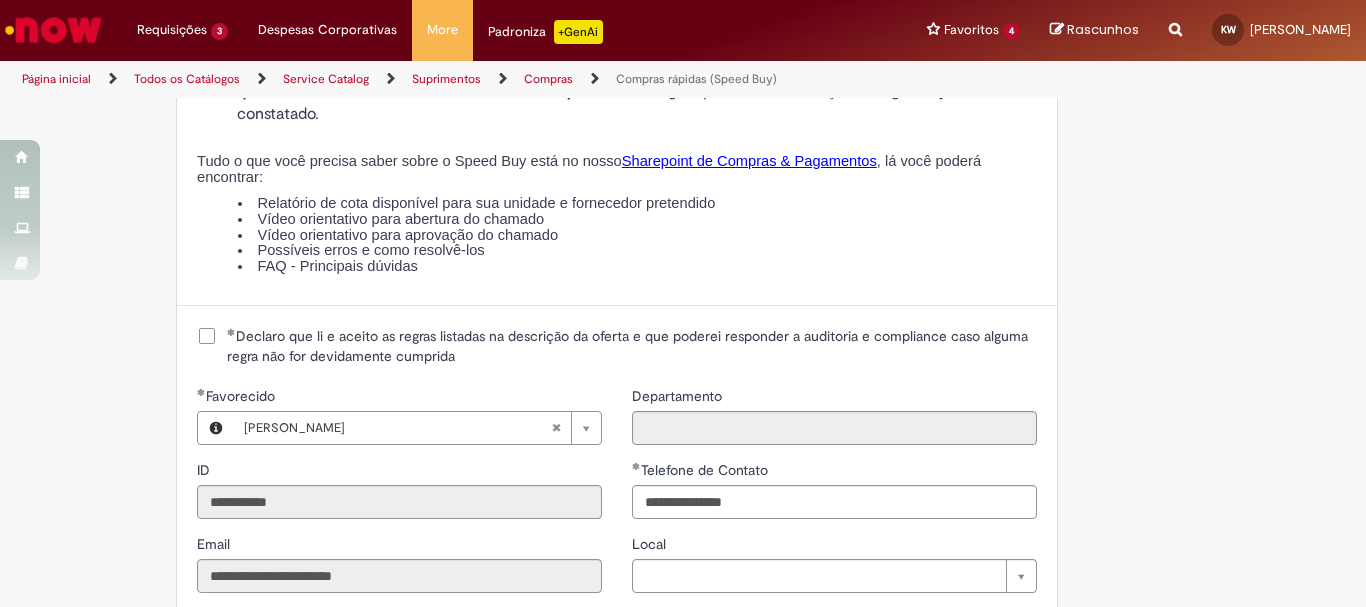 scroll, scrollTop: 2600, scrollLeft: 0, axis: vertical 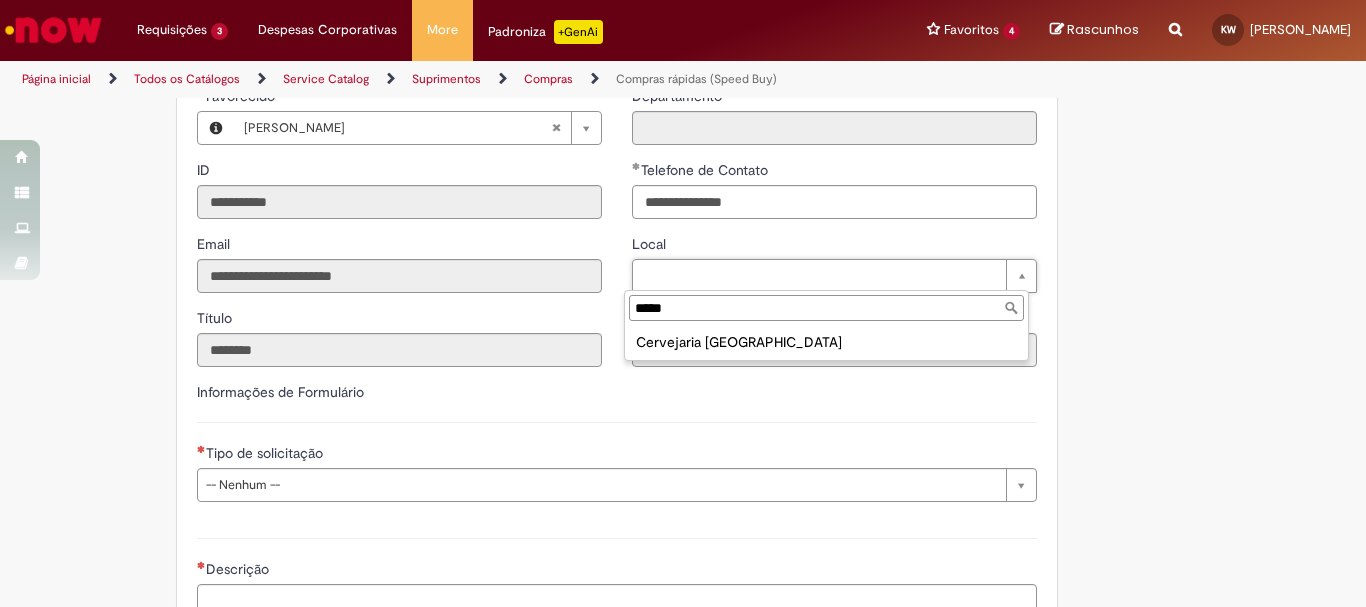 type on "*****" 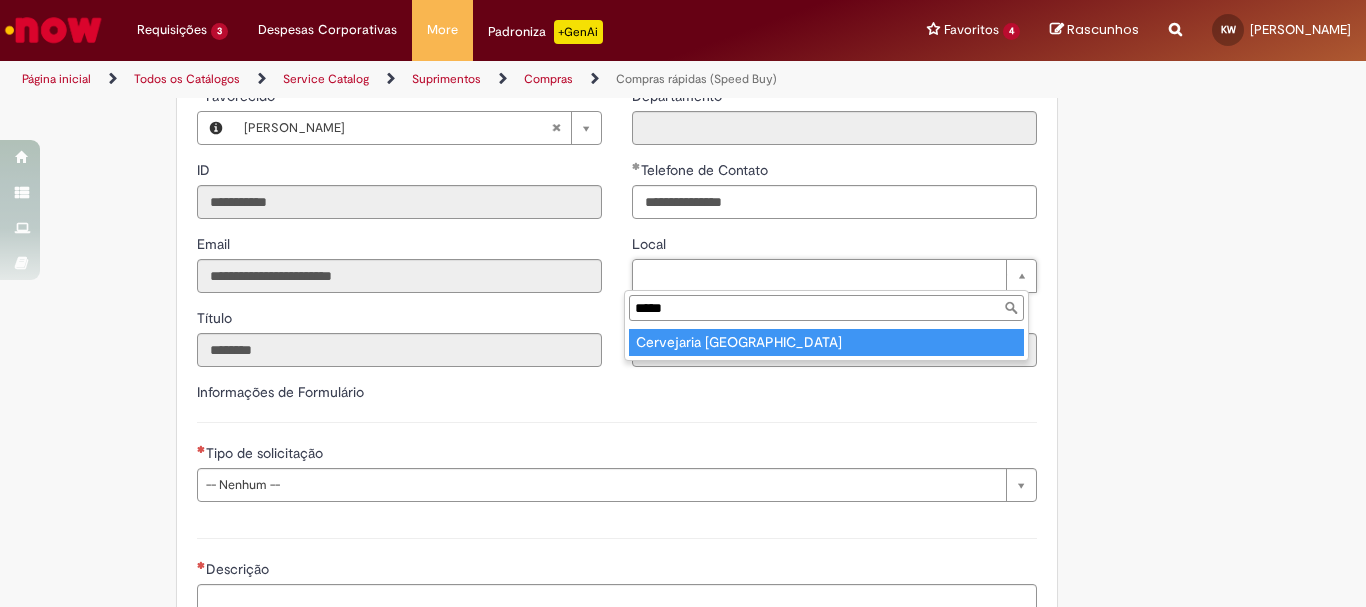 type on "**********" 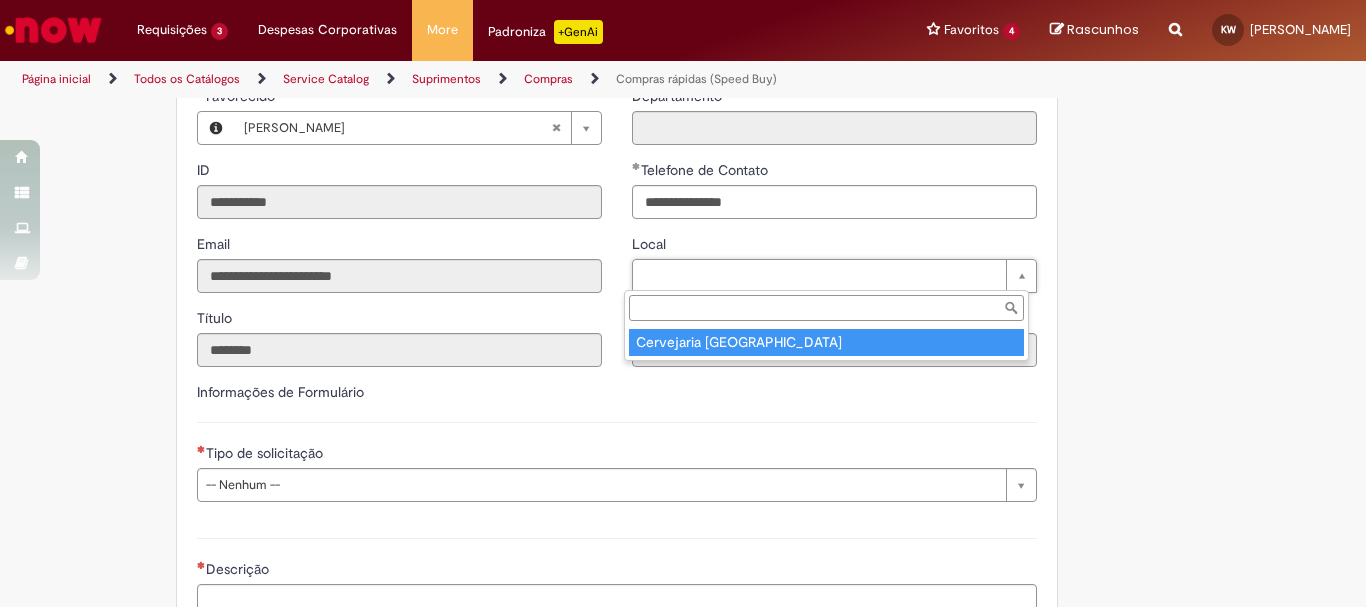 type on "****" 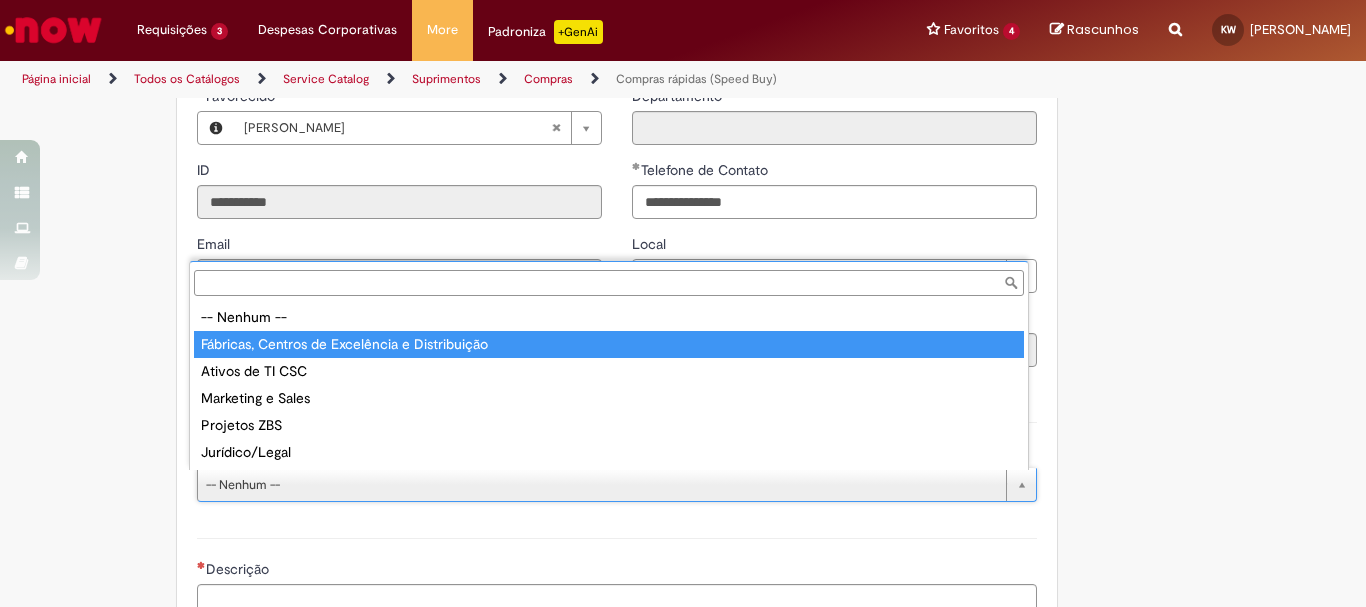 type on "**********" 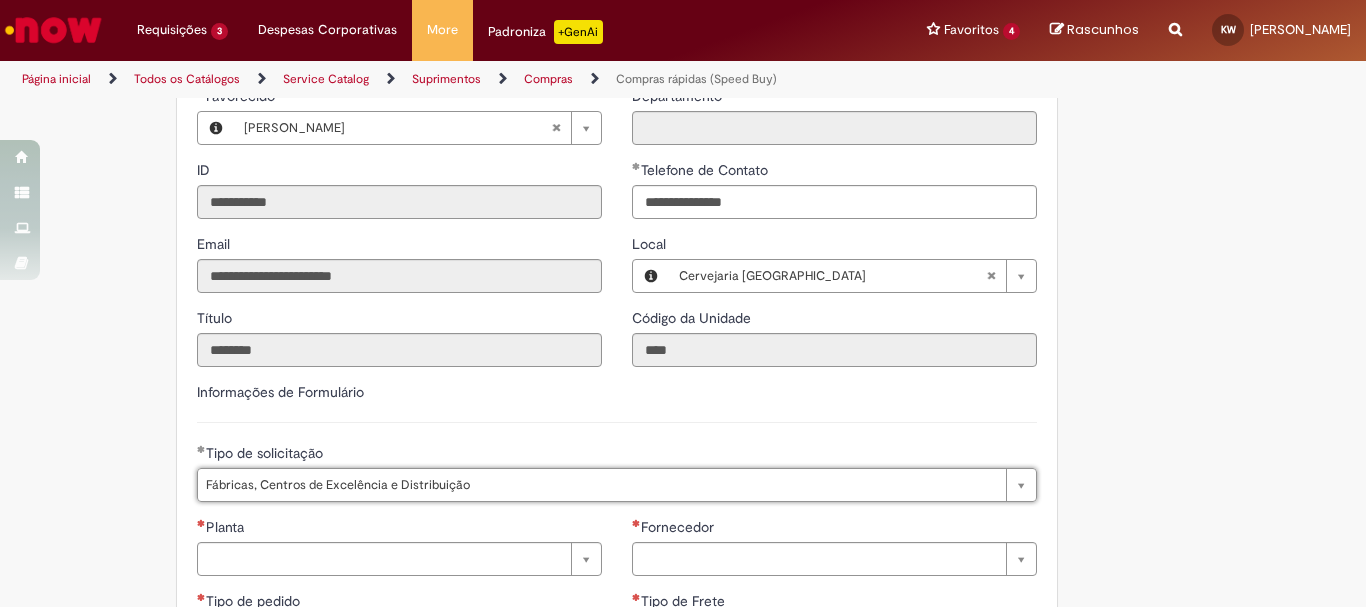 scroll, scrollTop: 2900, scrollLeft: 0, axis: vertical 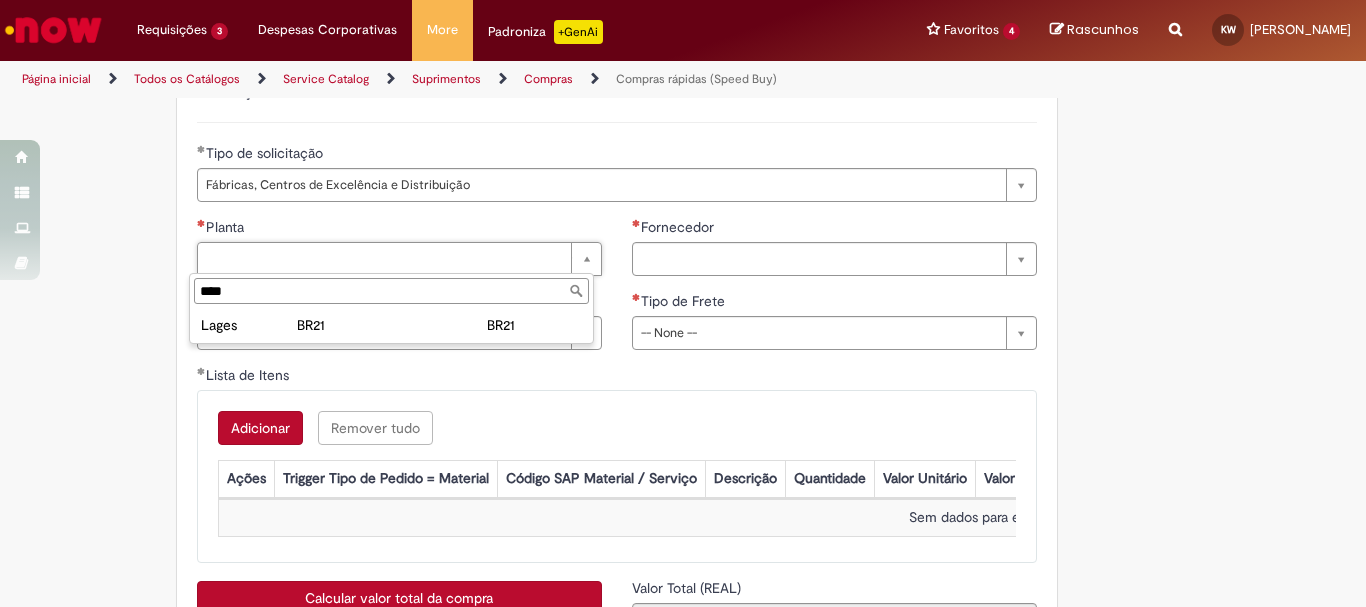type on "****" 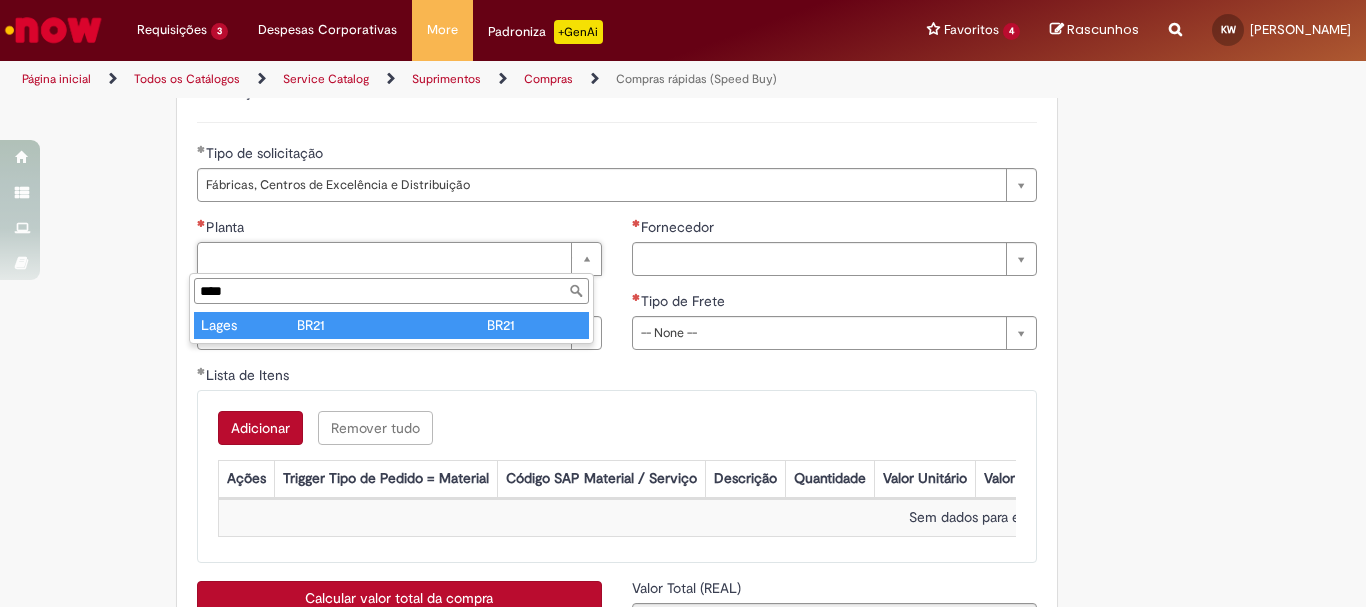 type on "*****" 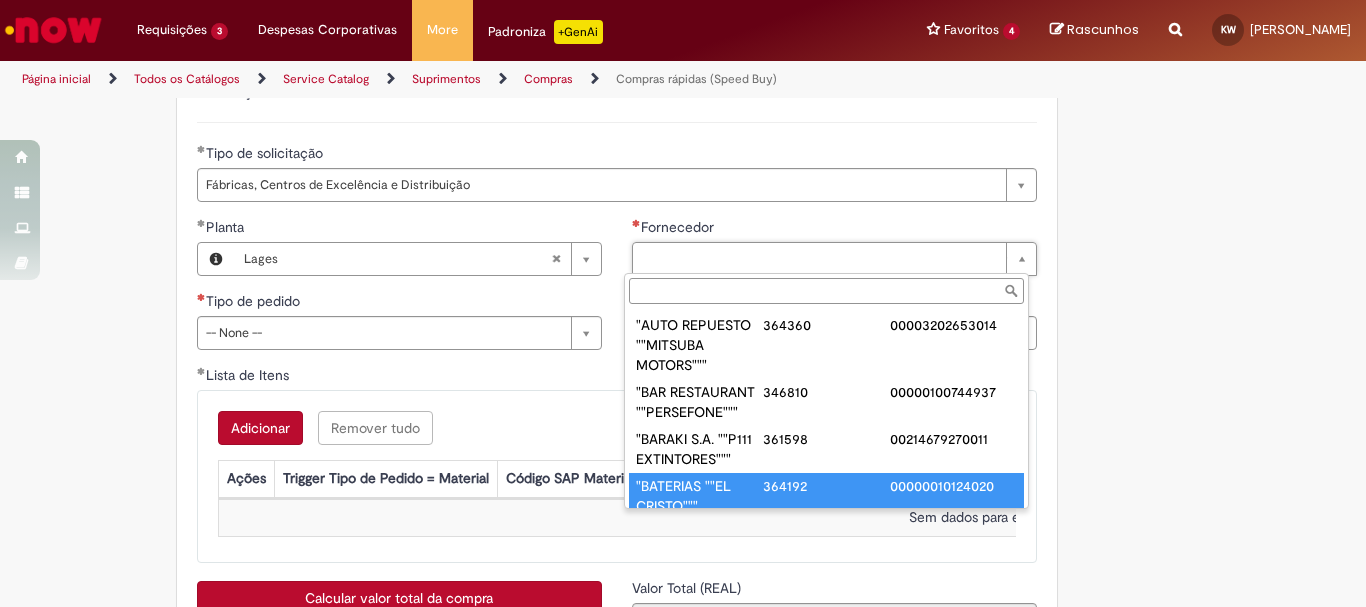 scroll, scrollTop: 8, scrollLeft: 0, axis: vertical 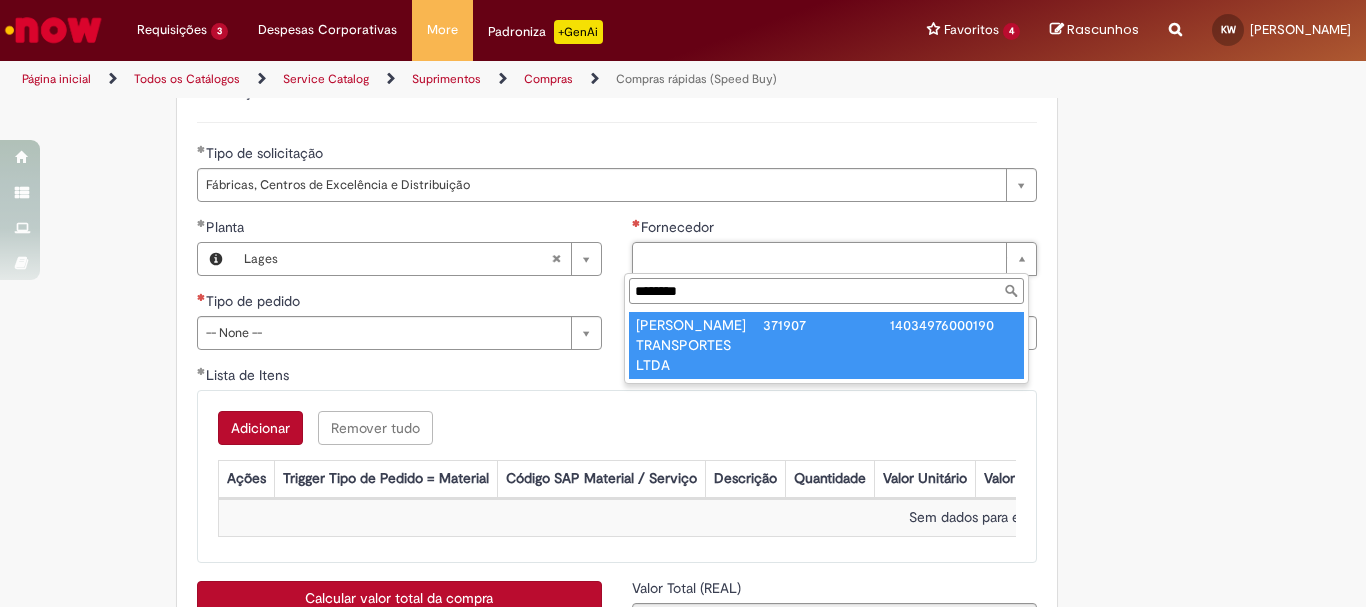 type on "********" 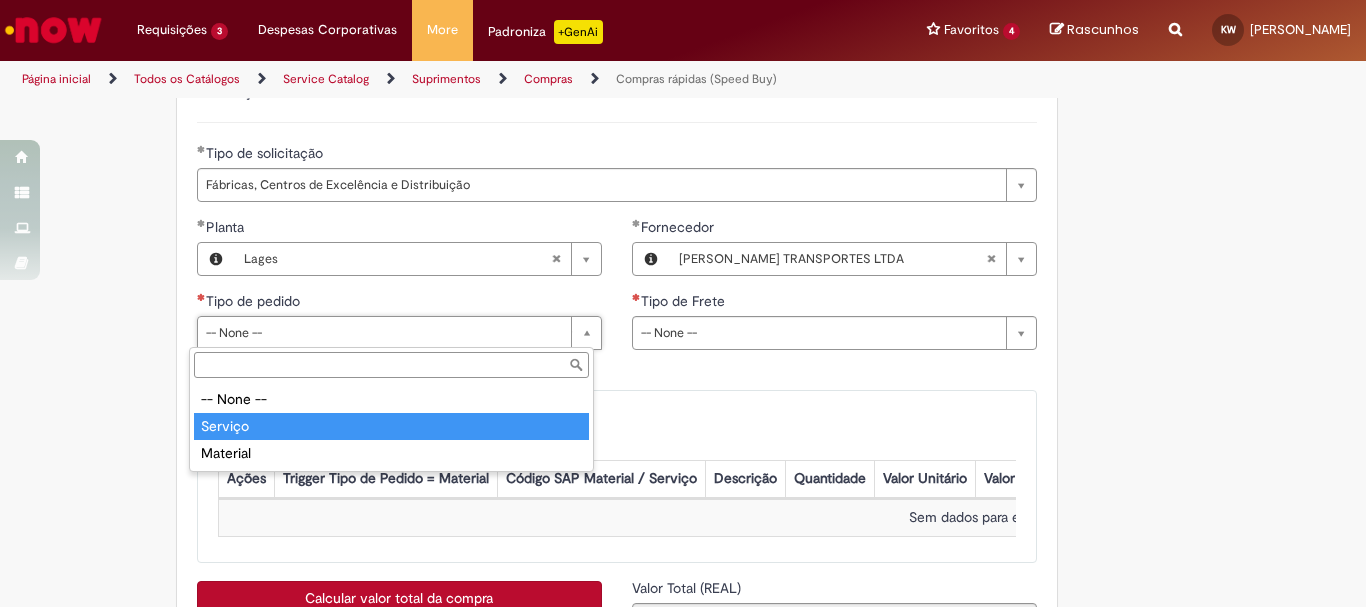 type on "*******" 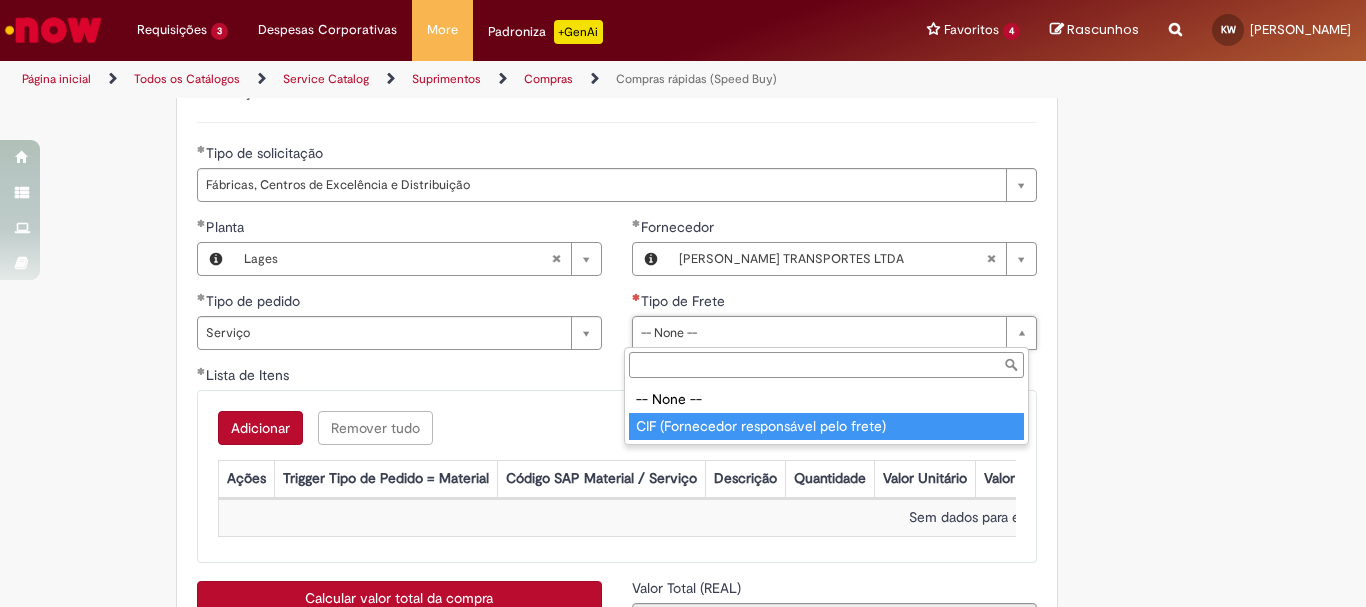 type on "**********" 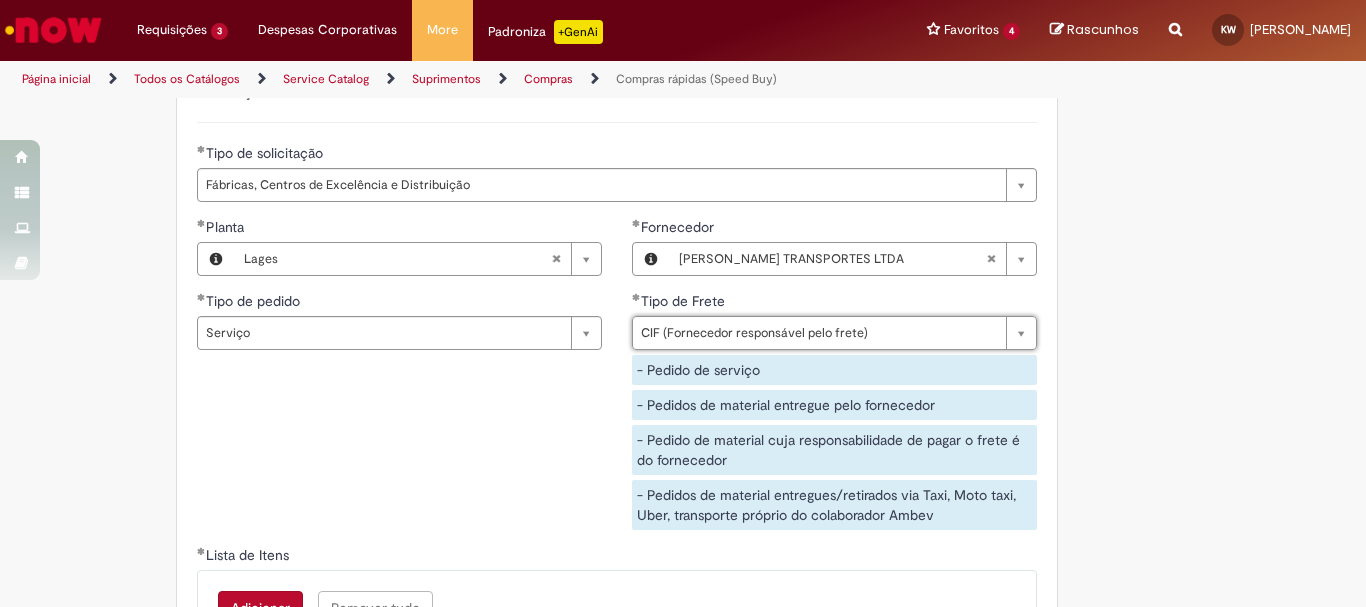 scroll, scrollTop: 3300, scrollLeft: 0, axis: vertical 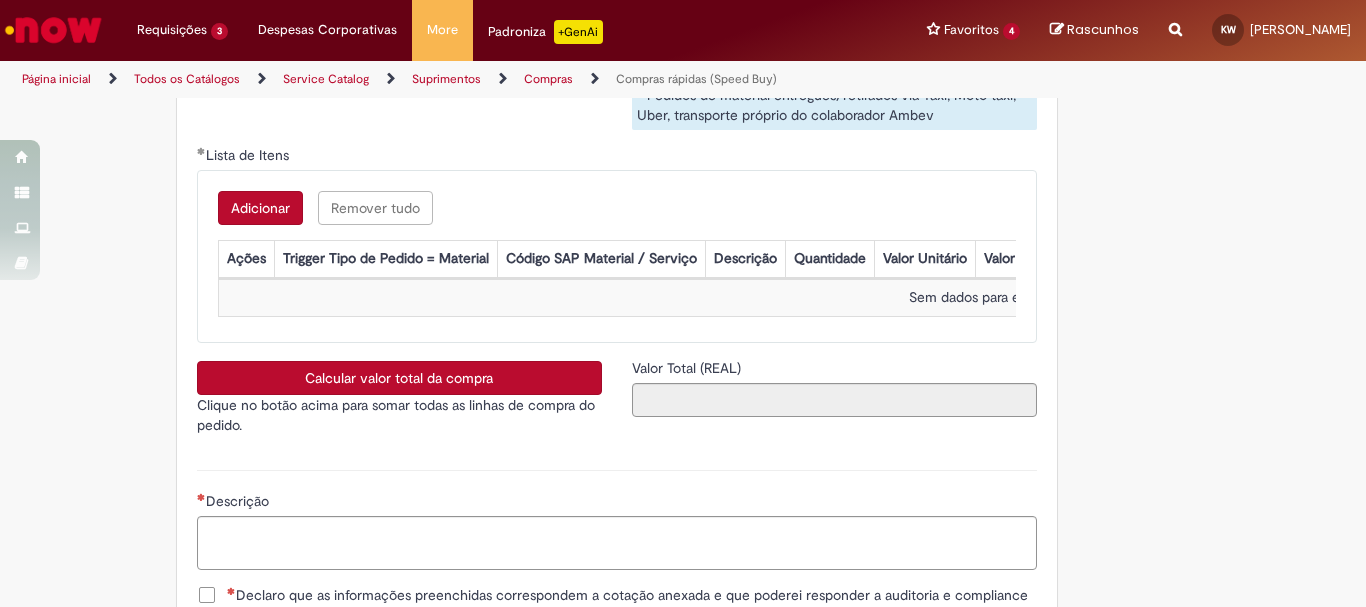 click on "Adicionar" at bounding box center [260, 208] 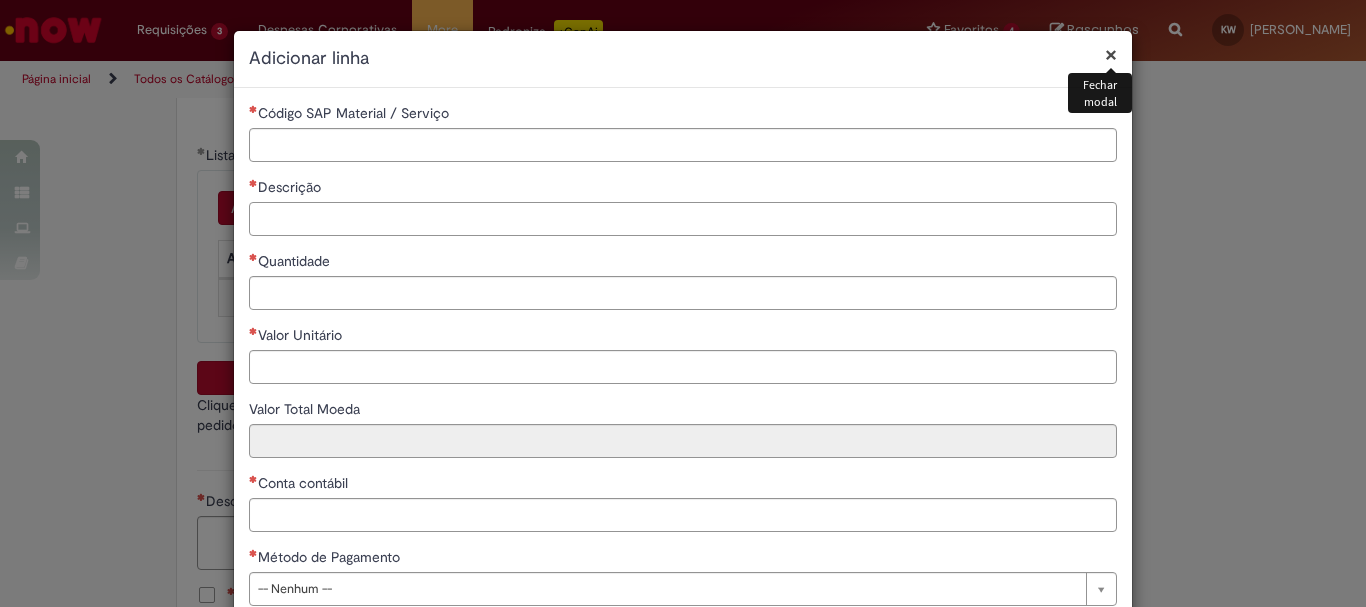 click on "Descrição" at bounding box center (683, 219) 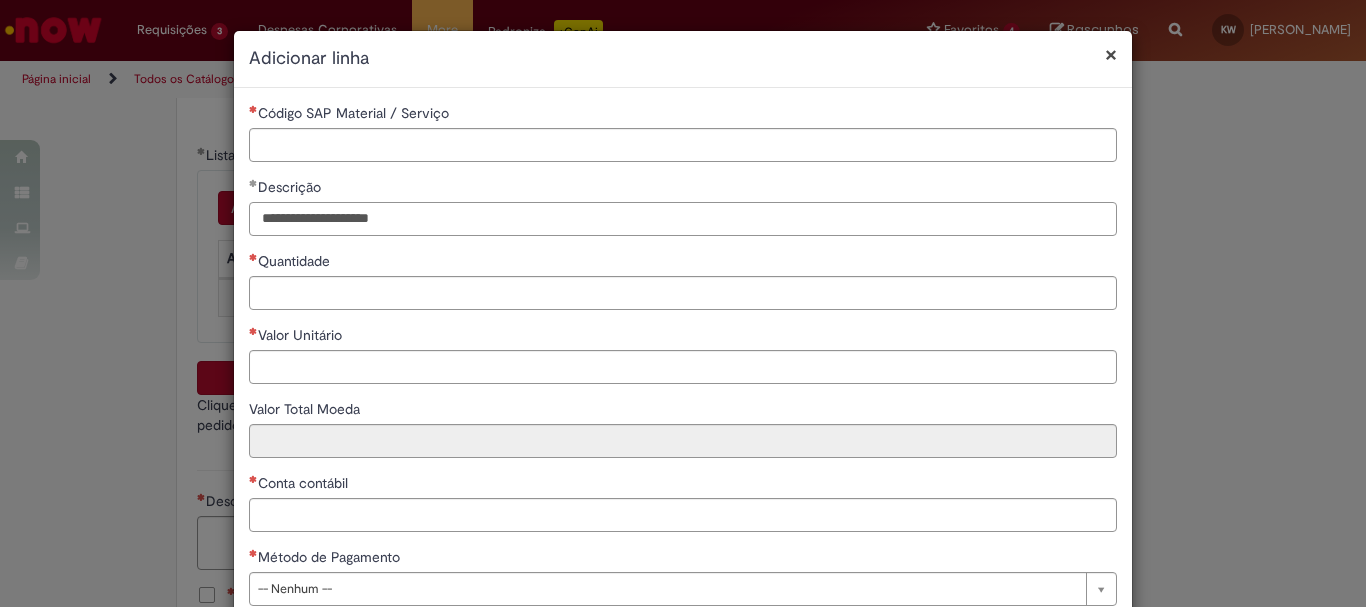 type on "**********" 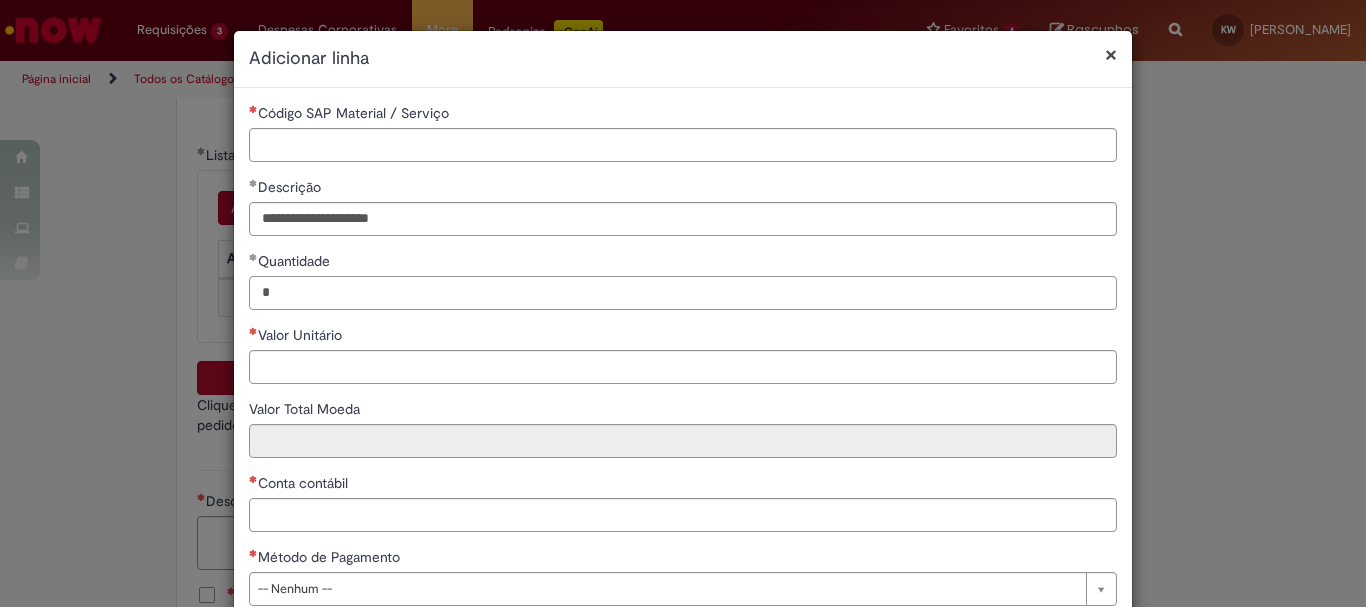 type on "*" 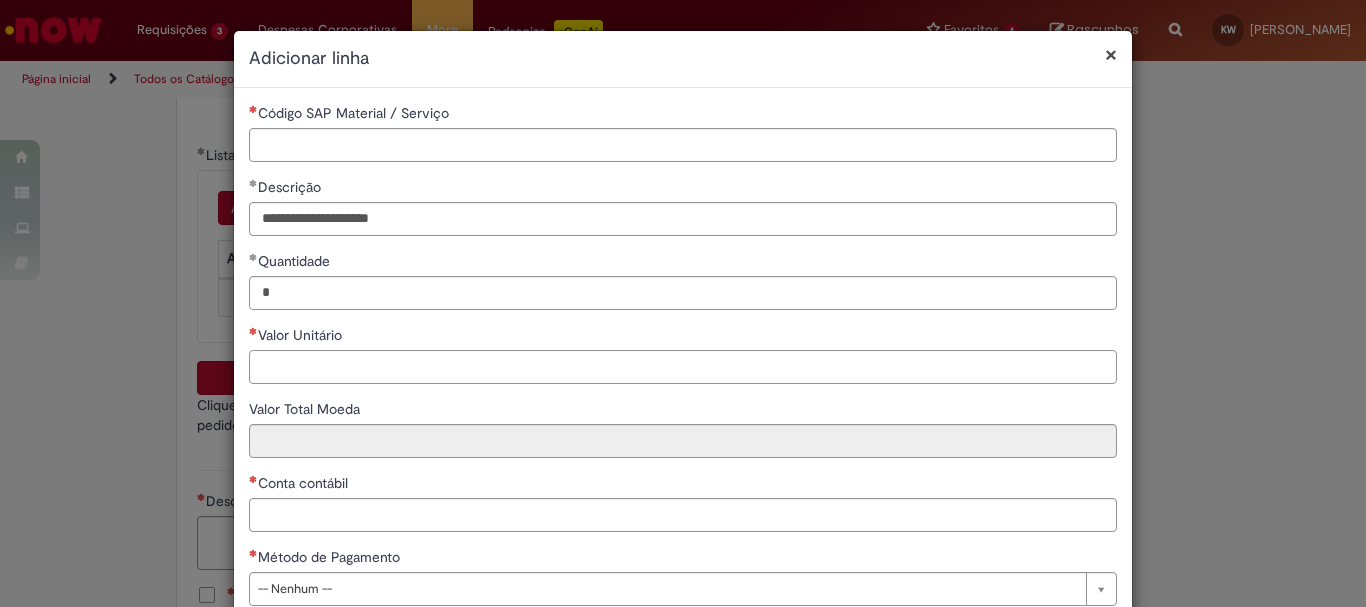 type on "*" 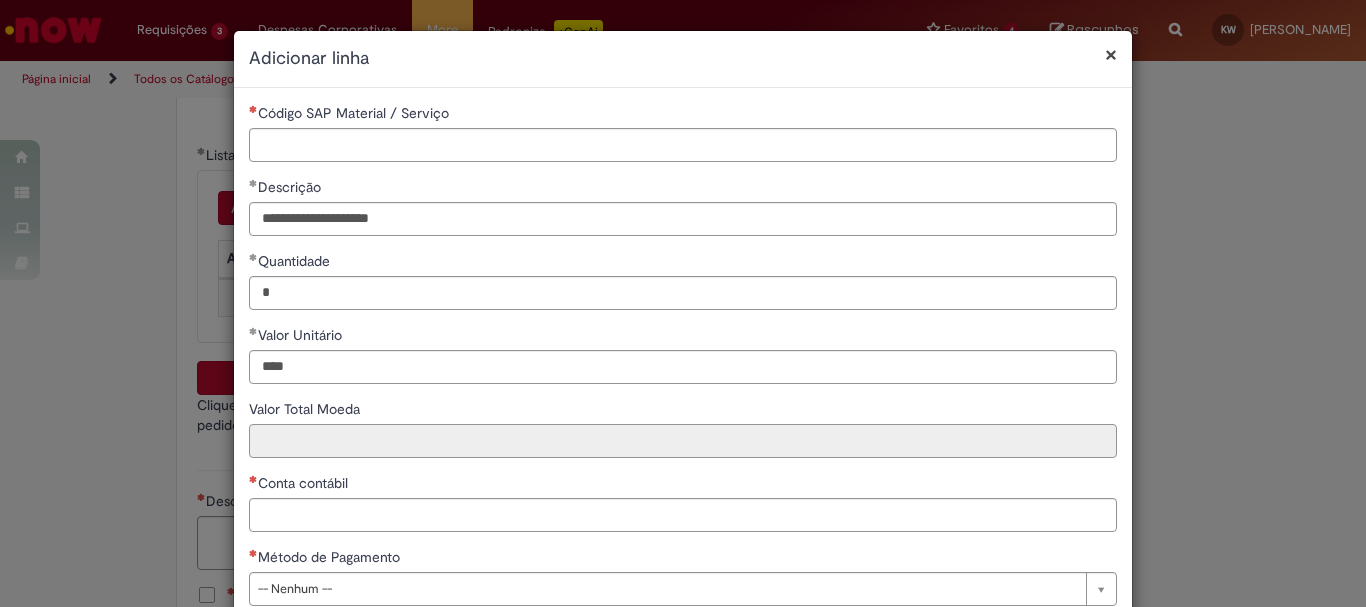 type on "********" 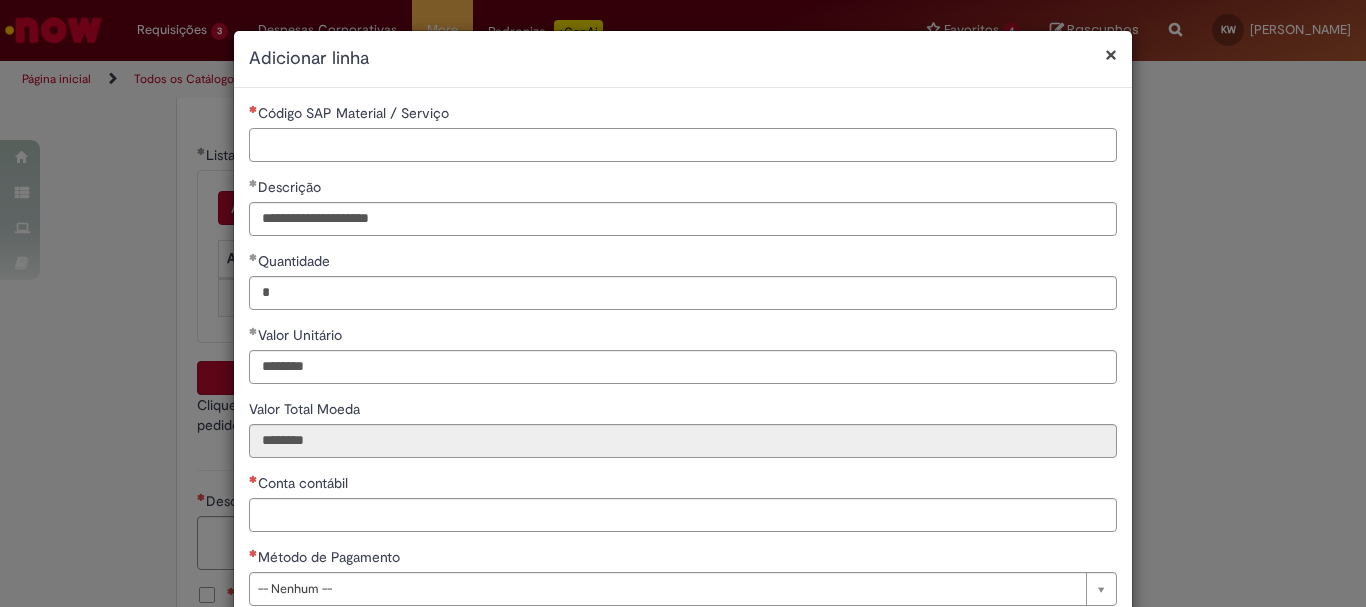 click on "Código SAP Material / Serviço" at bounding box center [683, 145] 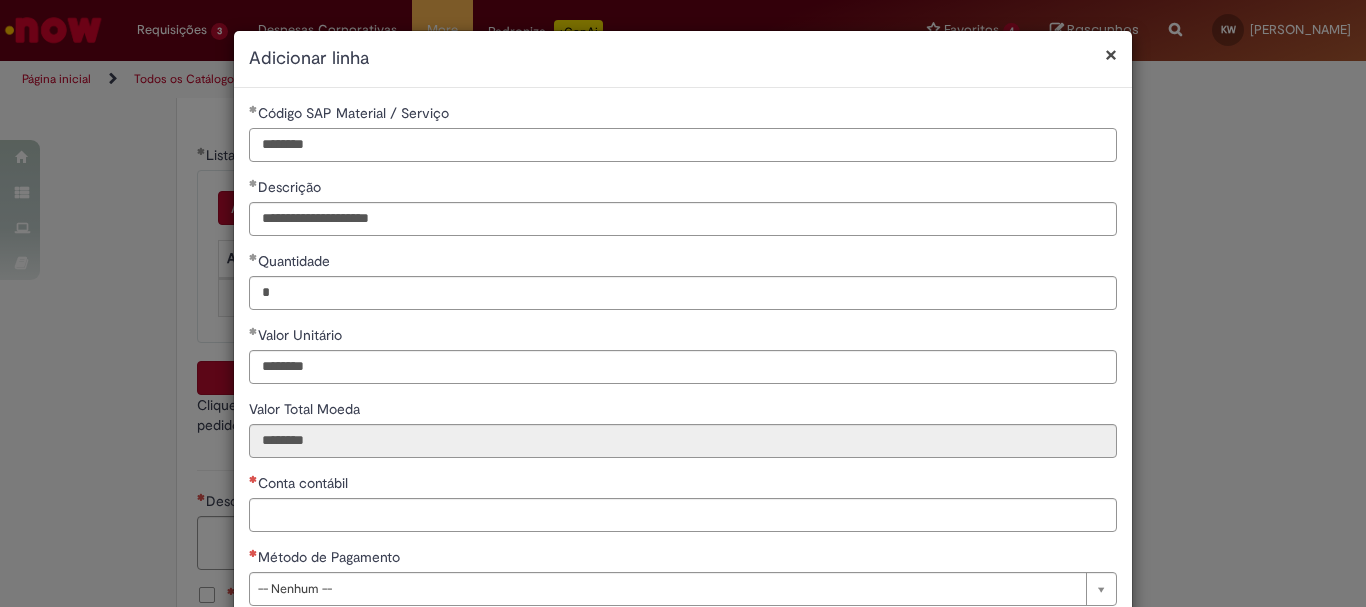 type on "********" 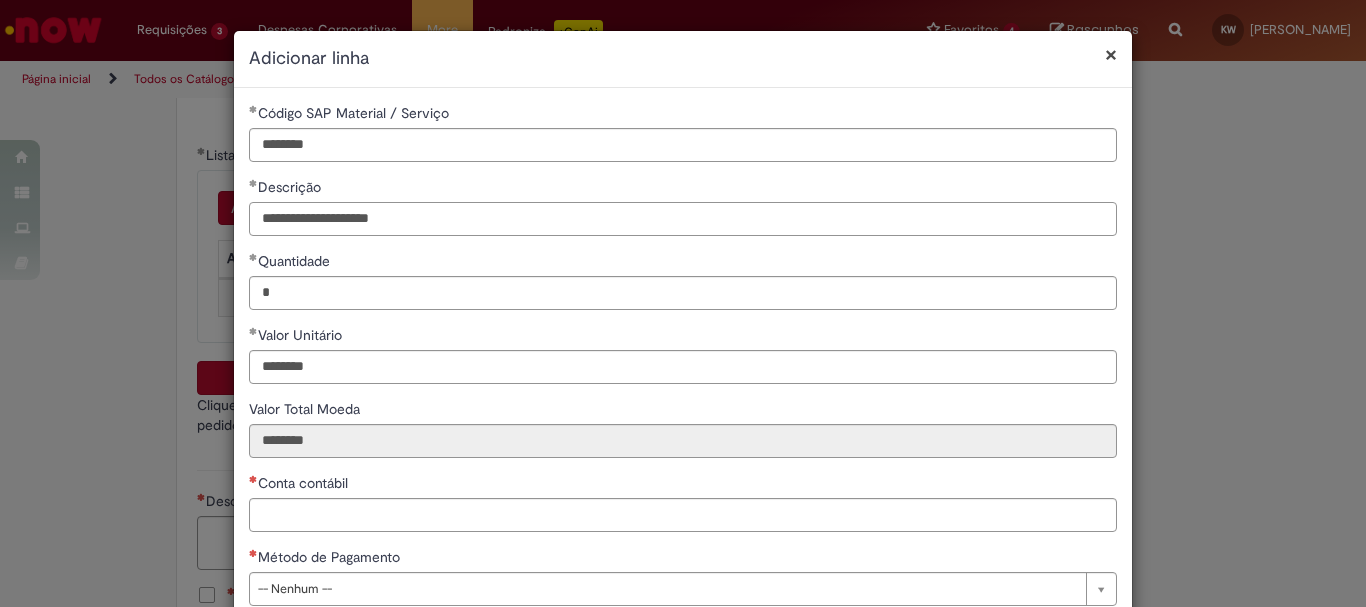 scroll, scrollTop: 125, scrollLeft: 0, axis: vertical 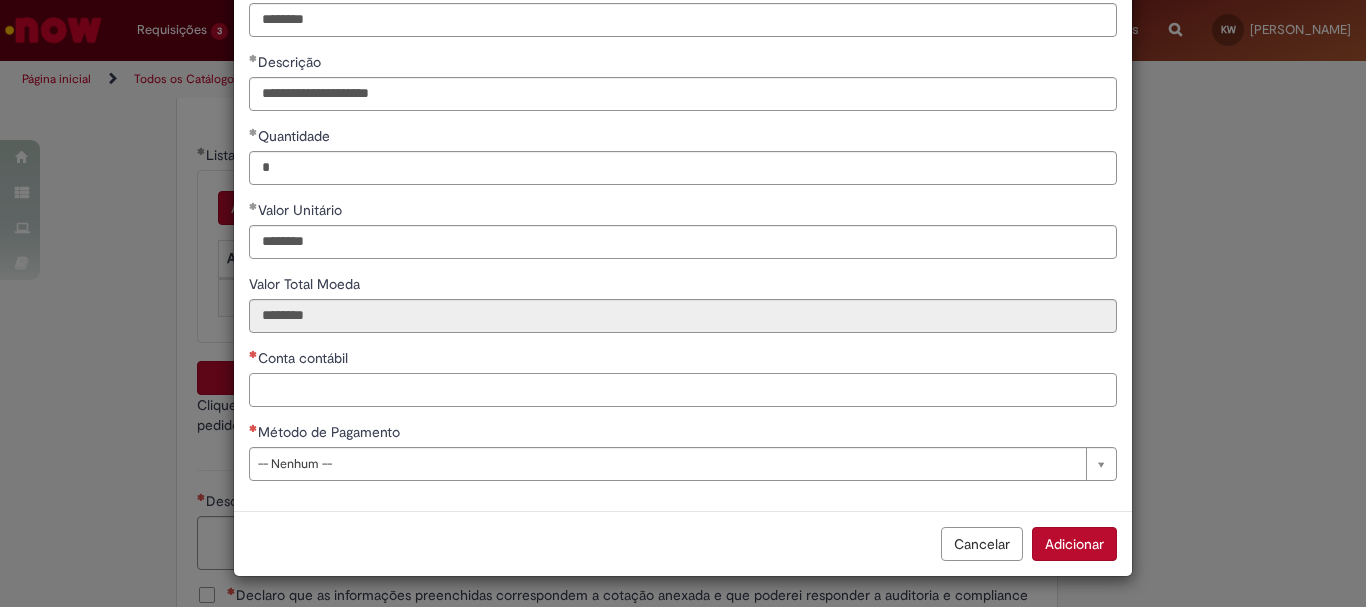 click on "Conta contábil" at bounding box center (683, 390) 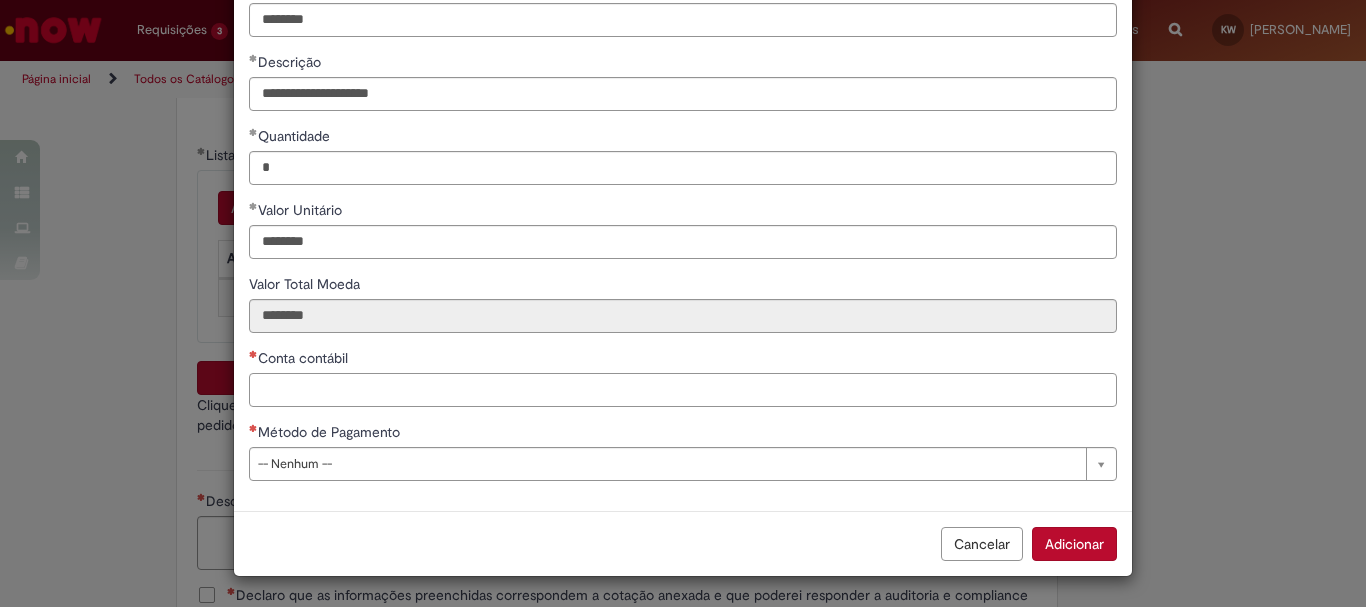 paste on "********" 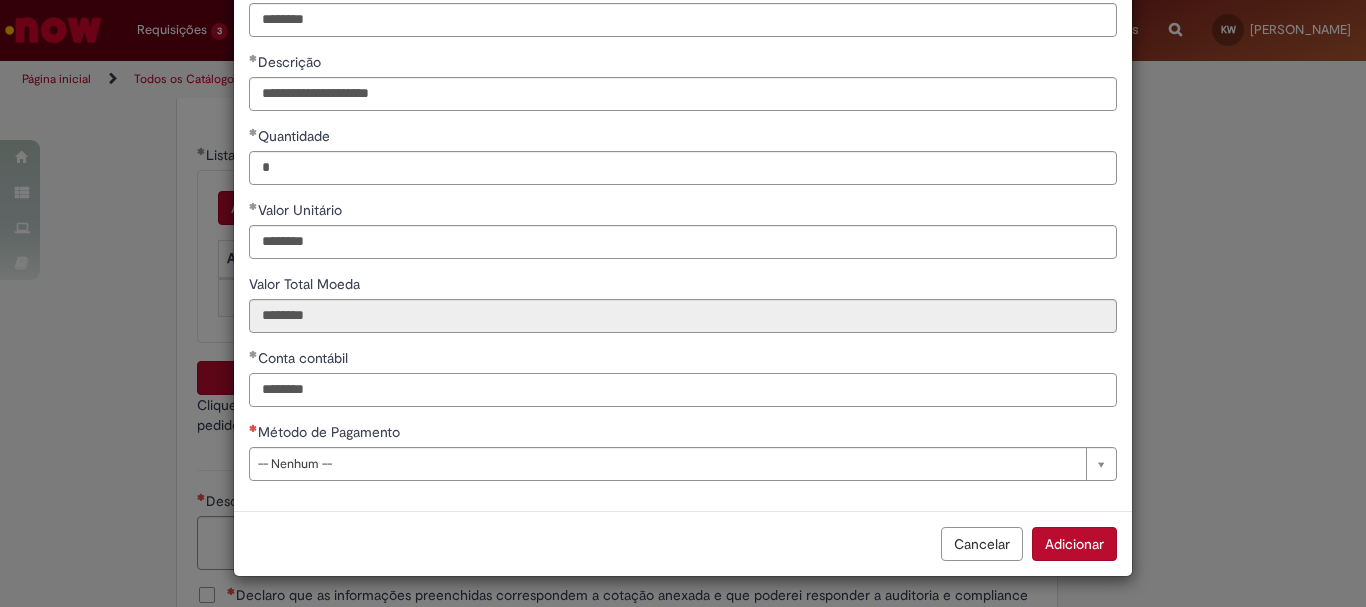 type on "********" 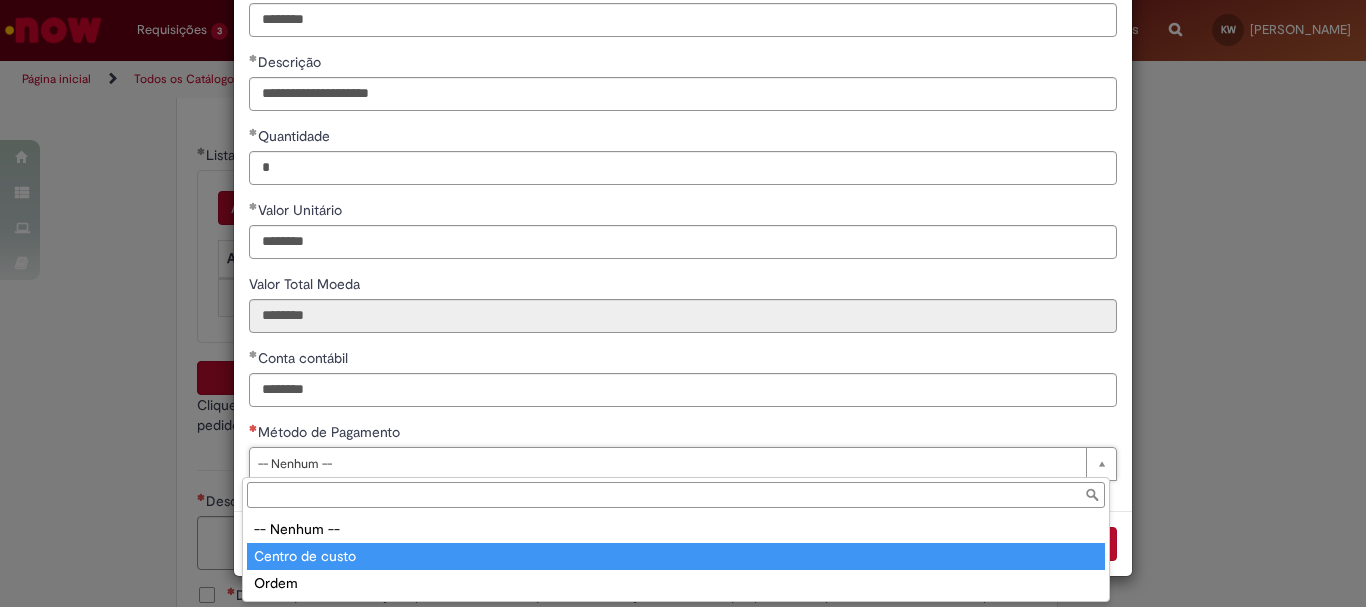 type on "**********" 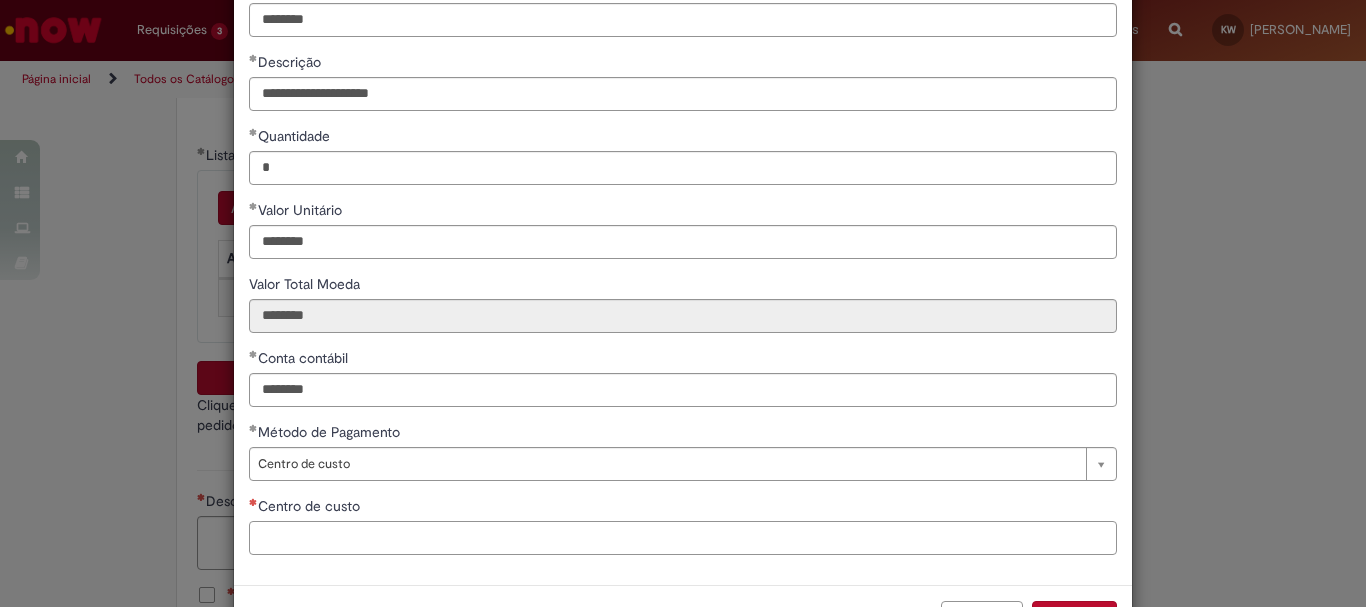 click on "Centro de custo" at bounding box center (683, 538) 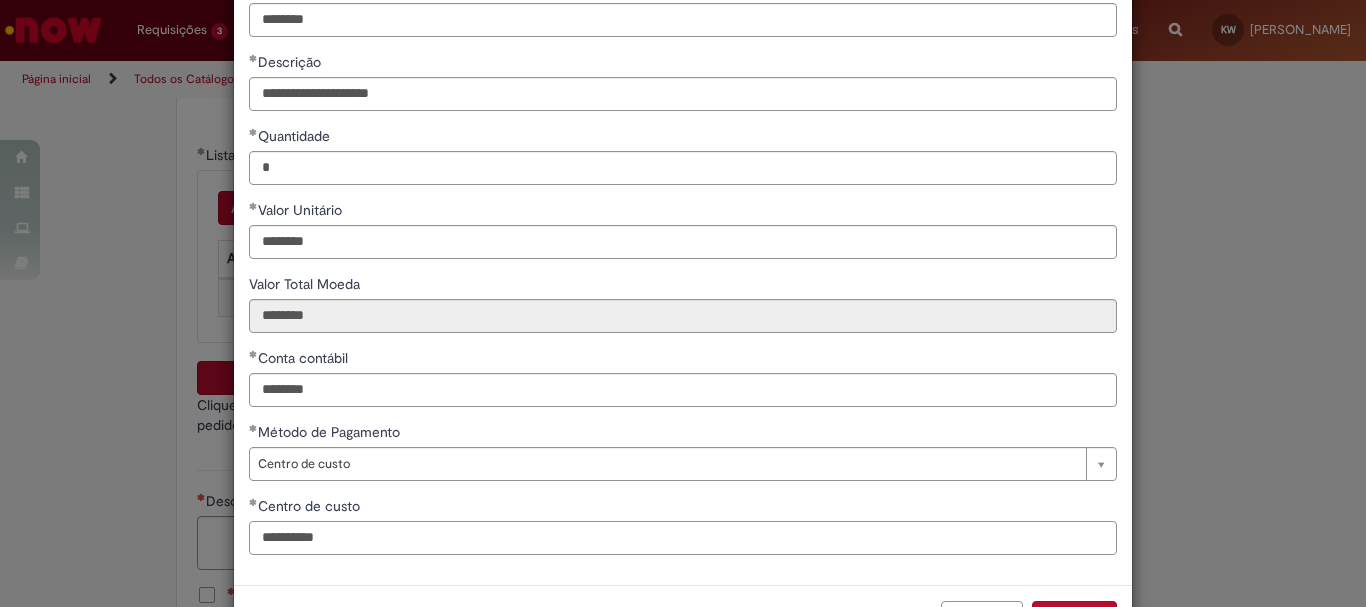 scroll, scrollTop: 199, scrollLeft: 0, axis: vertical 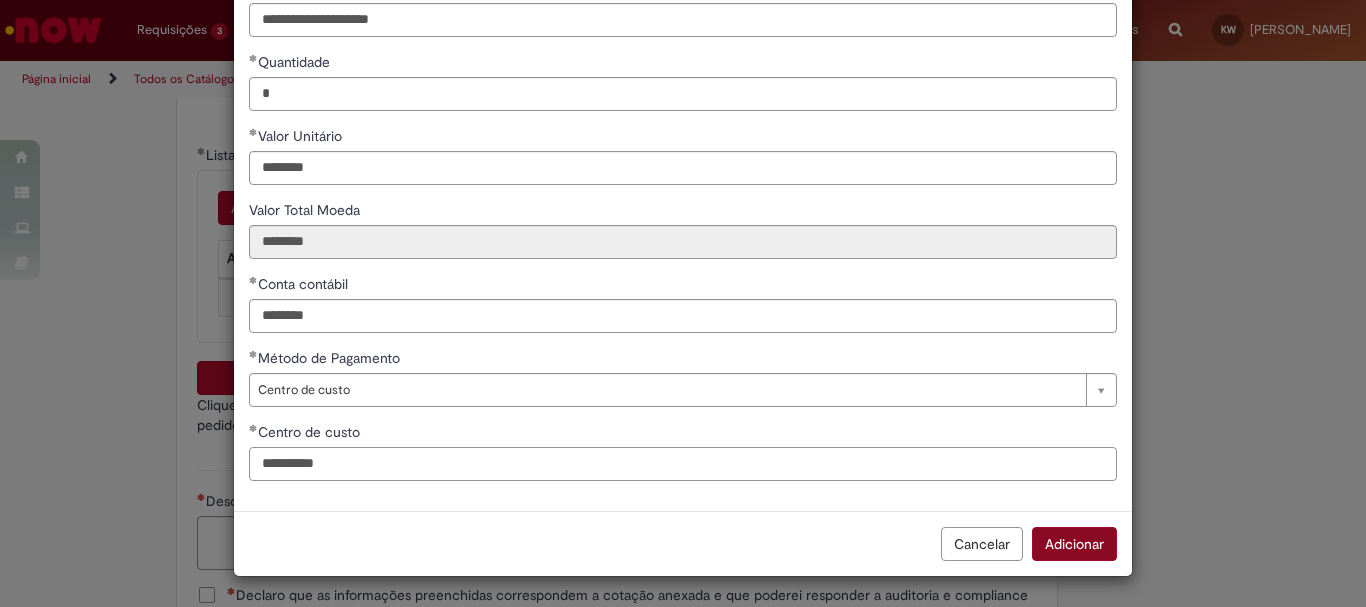 type on "**********" 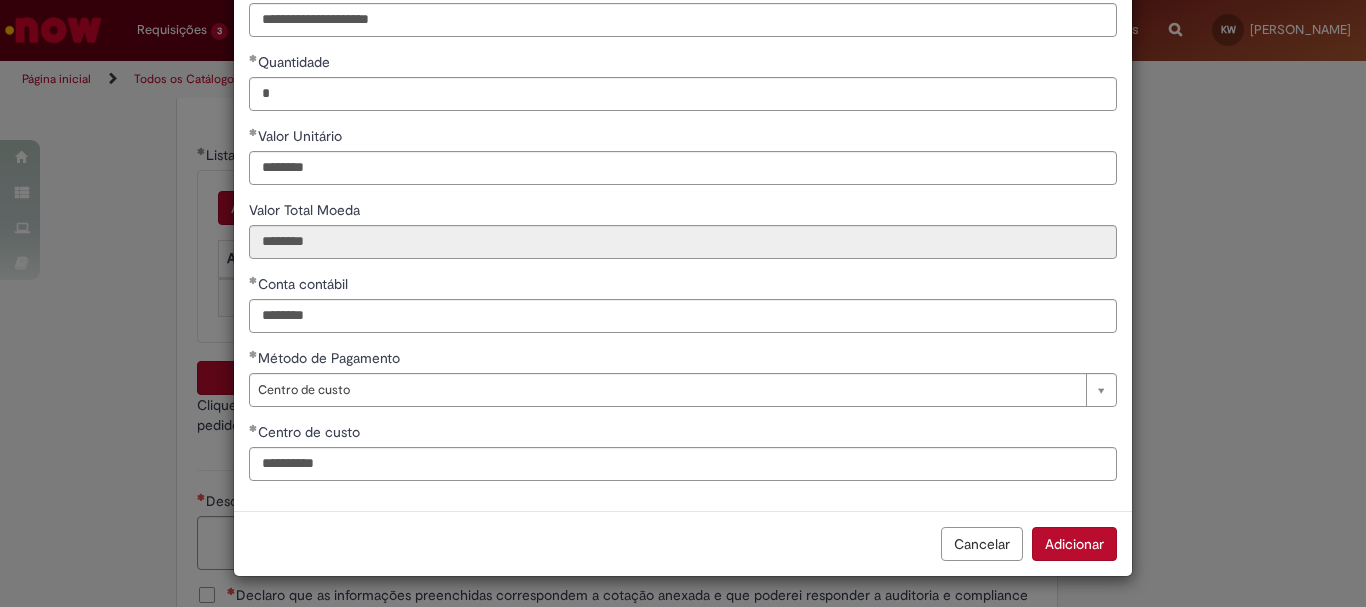 click on "Adicionar" at bounding box center [1074, 544] 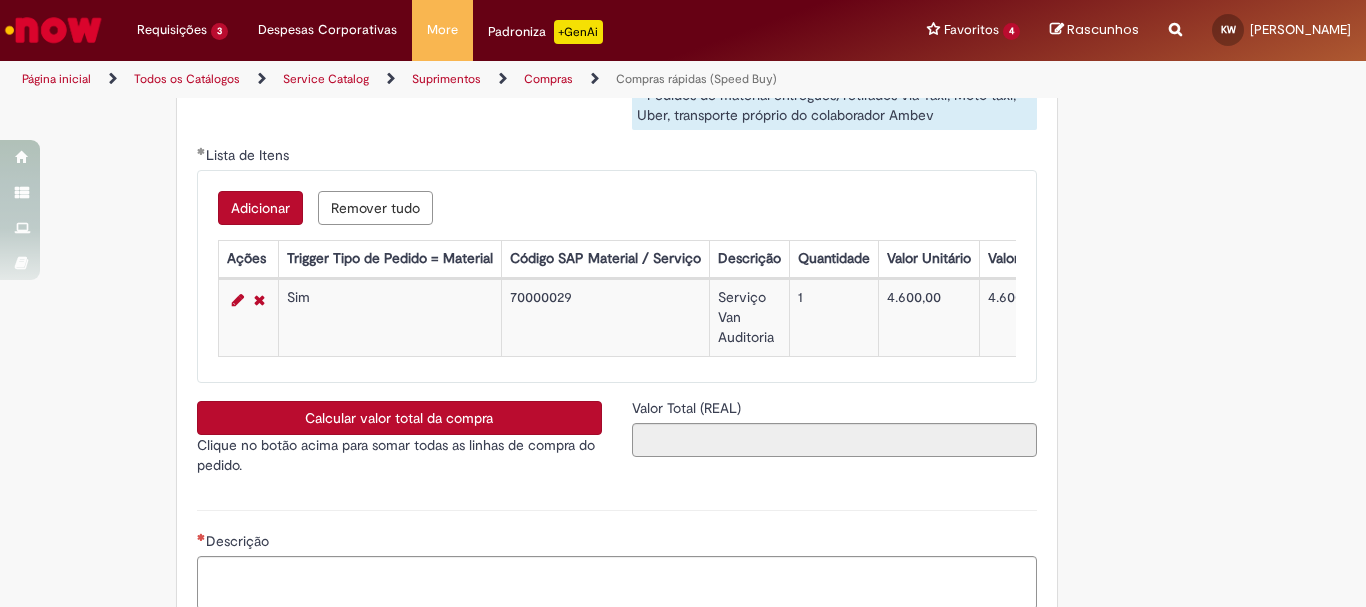 click on "Calcular valor total da compra" at bounding box center [399, 418] 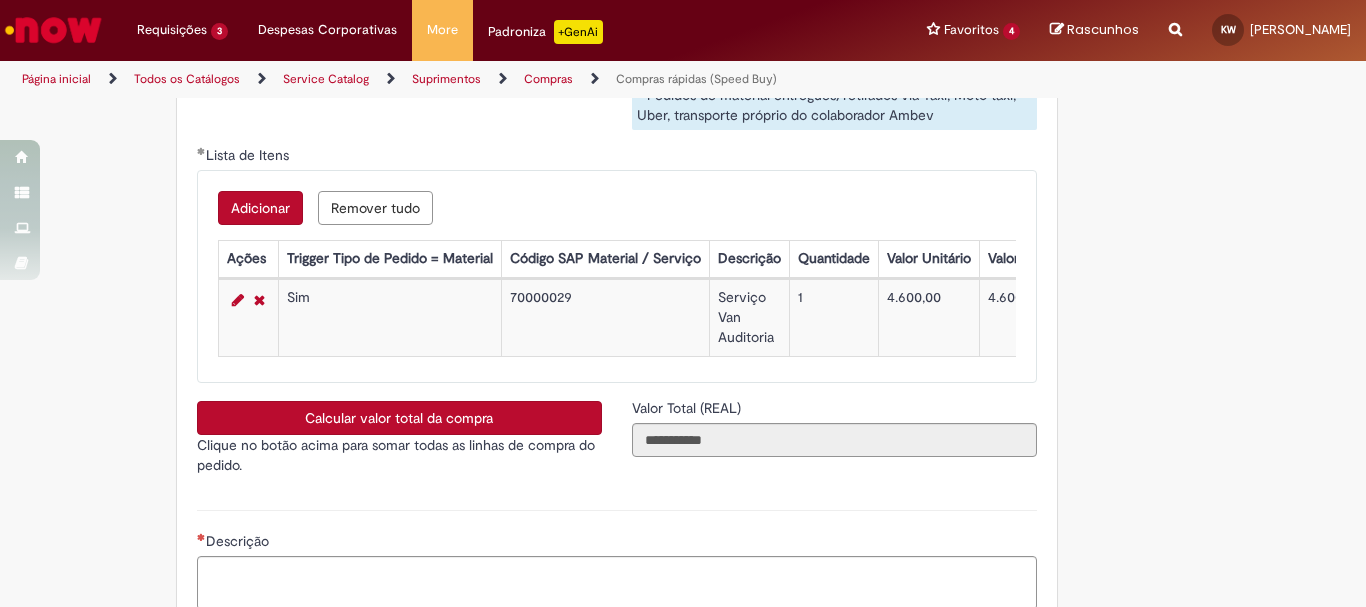 scroll, scrollTop: 3500, scrollLeft: 0, axis: vertical 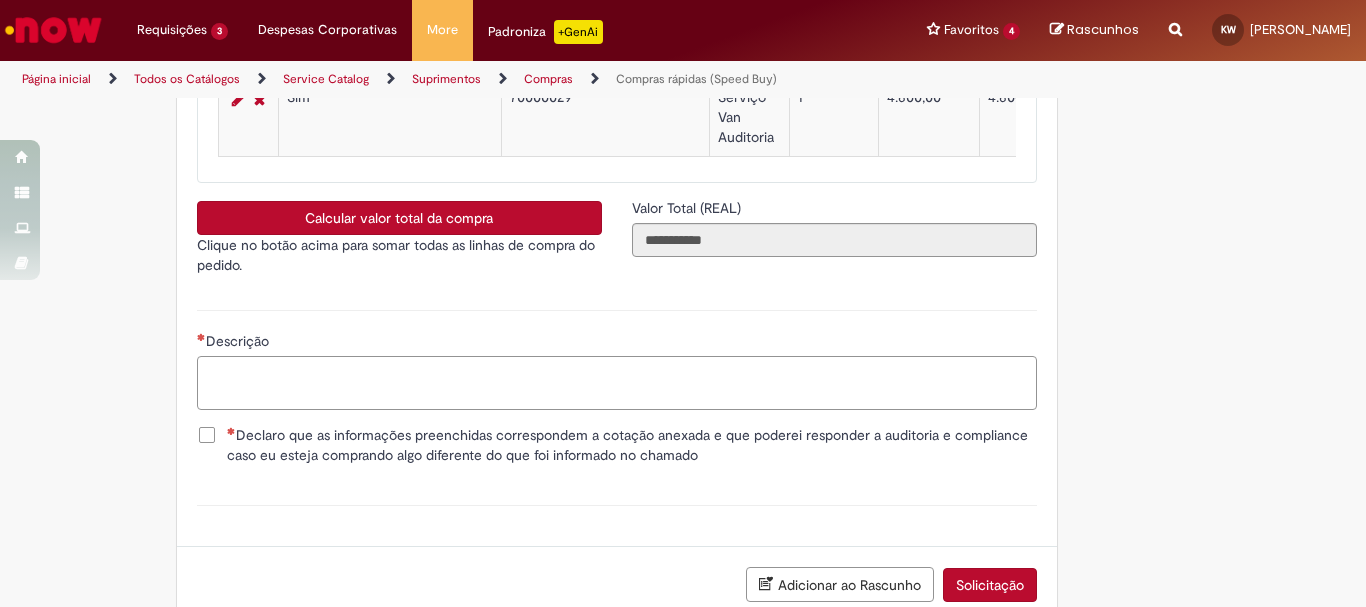 click on "Descrição" at bounding box center [617, 383] 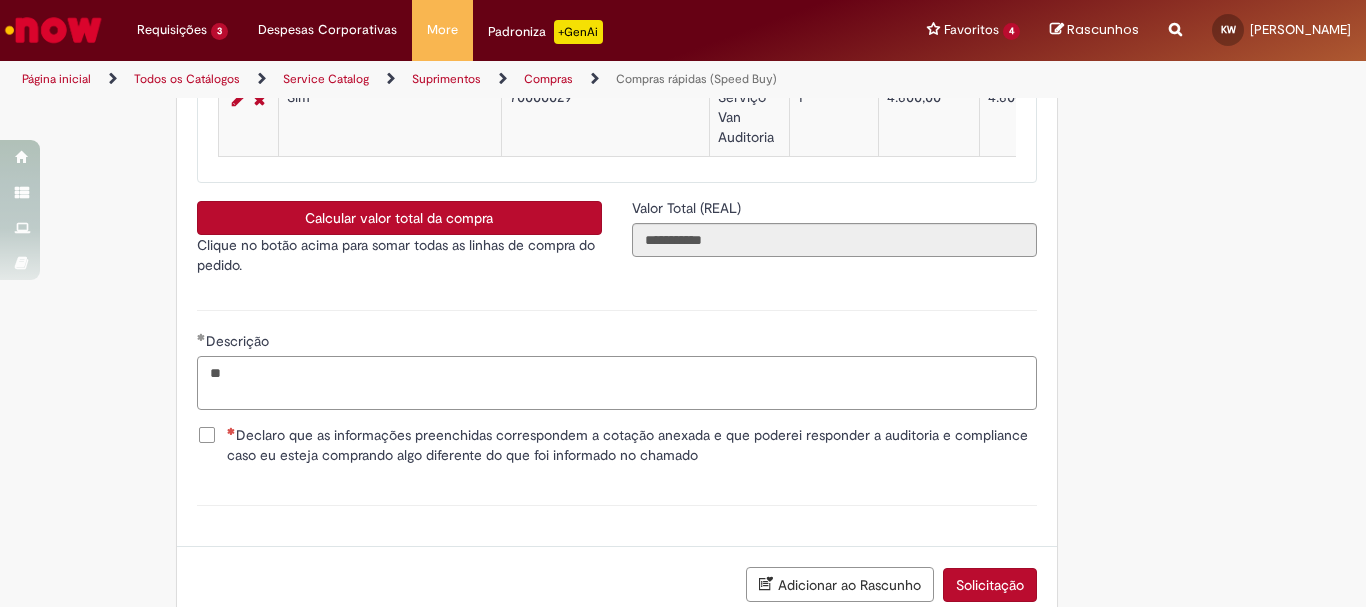 type on "*" 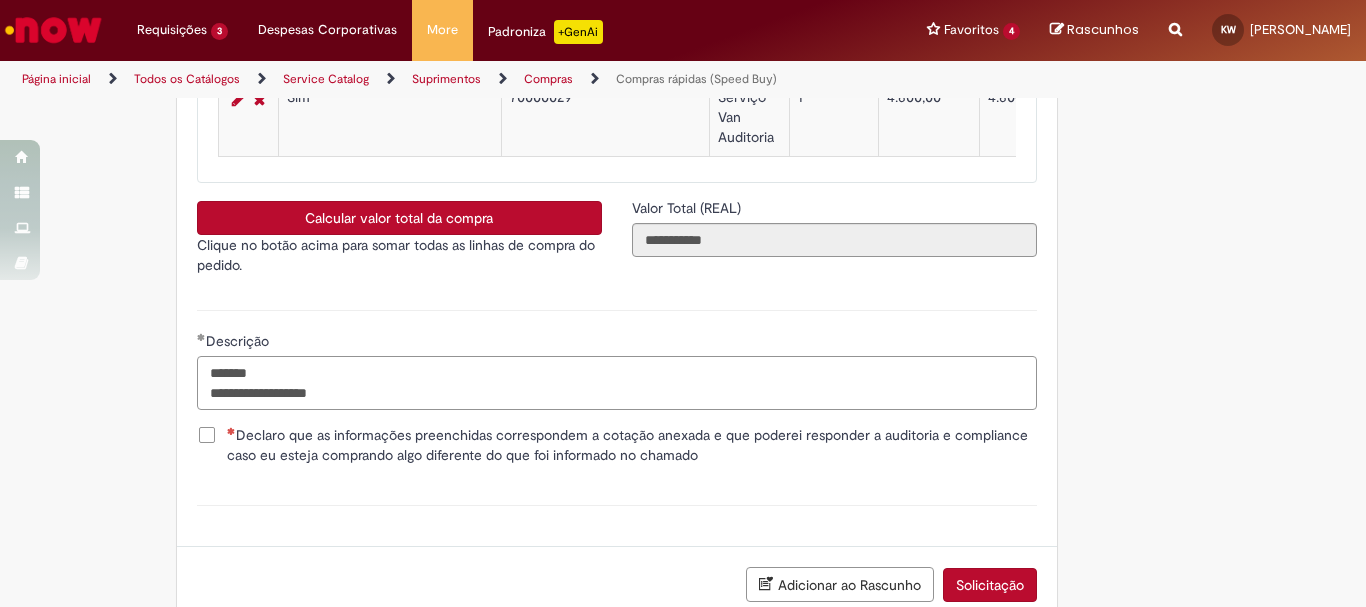 type on "**********" 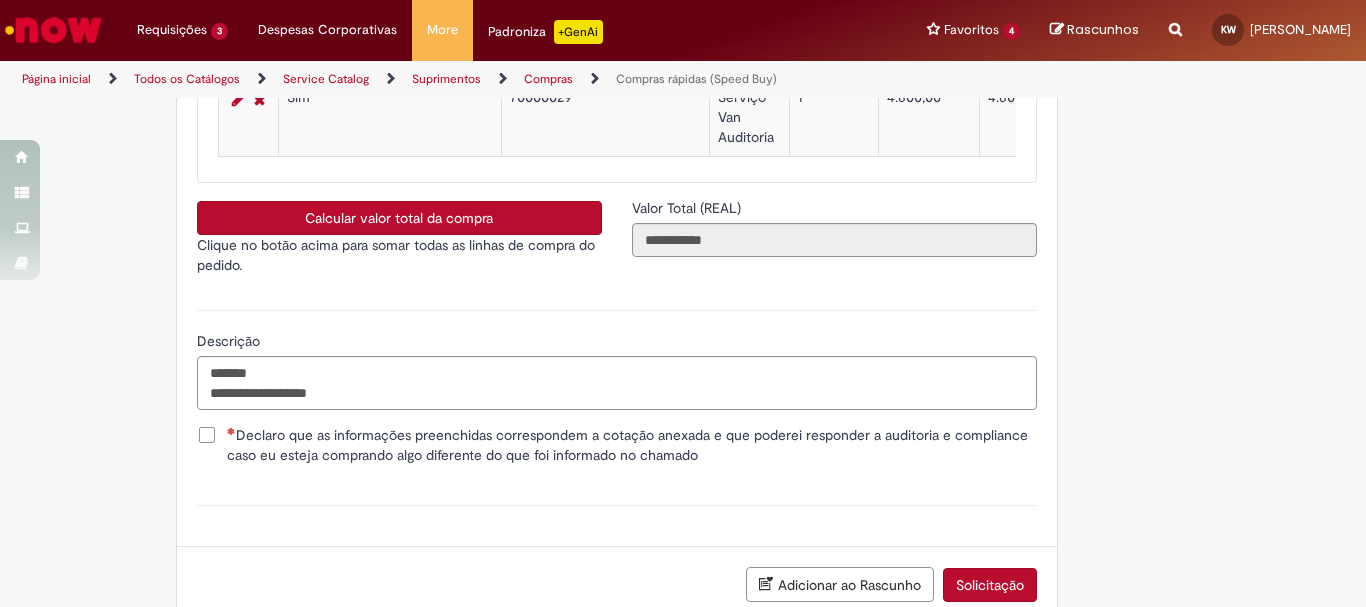 click on "Declaro que as informações preenchidas correspondem a cotação anexada e que poderei responder a auditoria e compliance caso eu esteja comprando algo diferente do que foi informado no chamado" at bounding box center [632, 445] 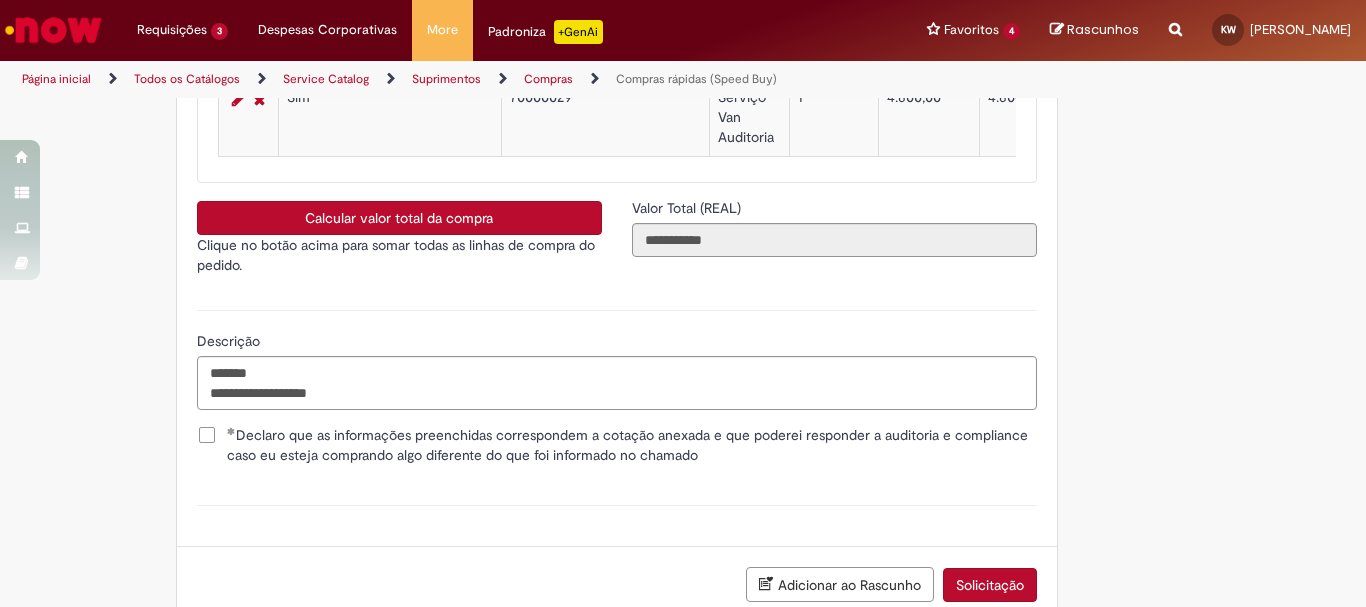 scroll, scrollTop: 3641, scrollLeft: 0, axis: vertical 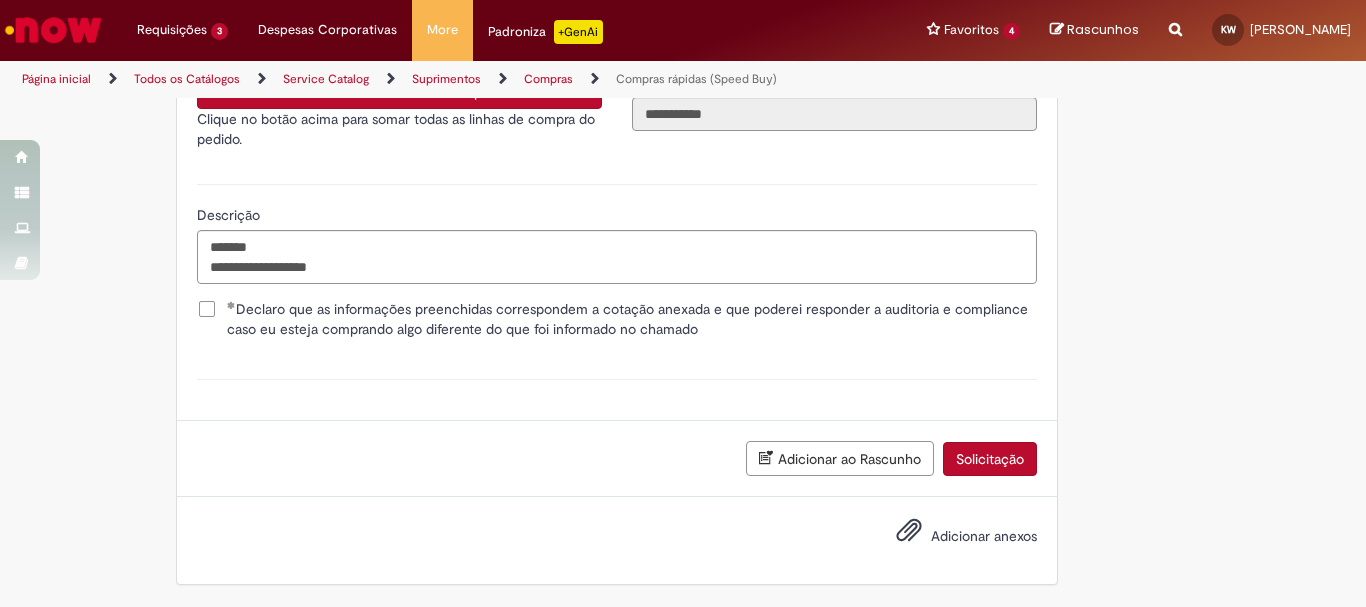 click on "Adicionar anexos" at bounding box center (984, 536) 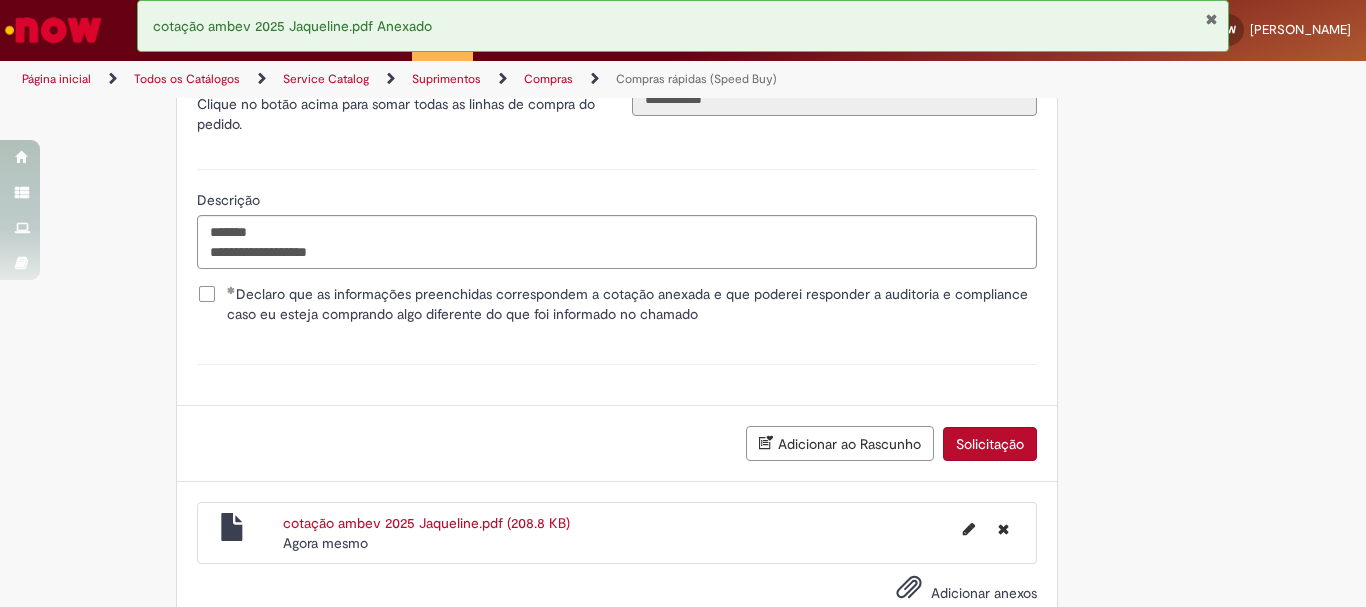 click on "Solicitação" at bounding box center [990, 444] 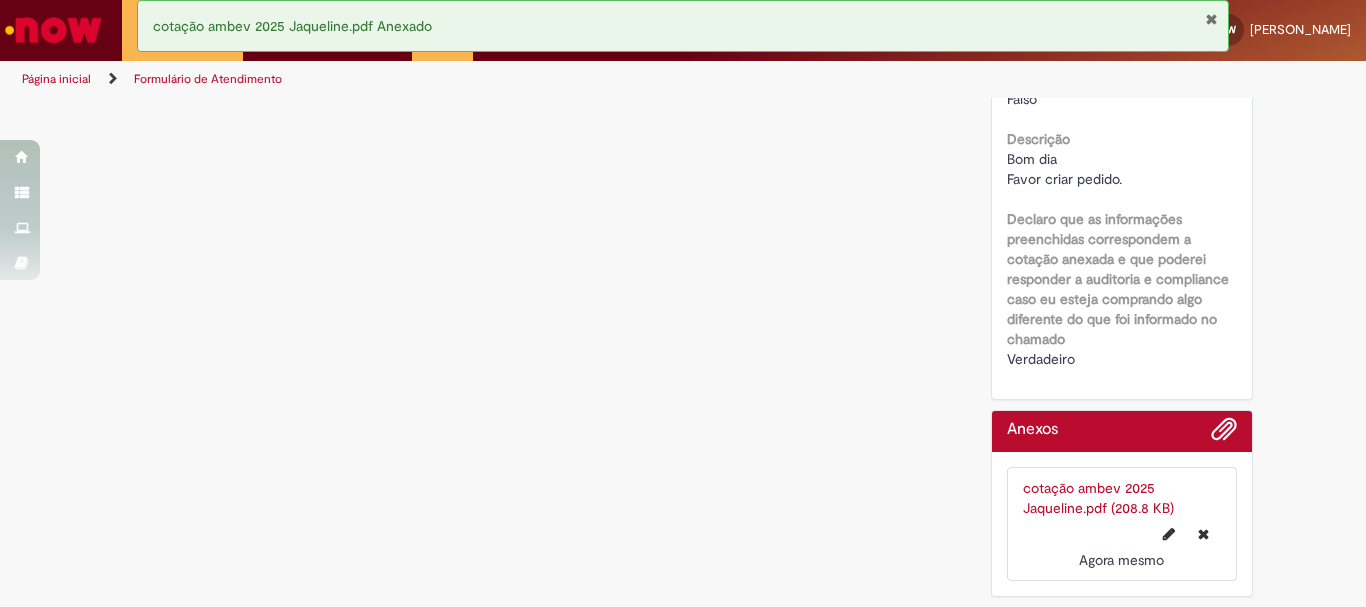 scroll, scrollTop: 0, scrollLeft: 0, axis: both 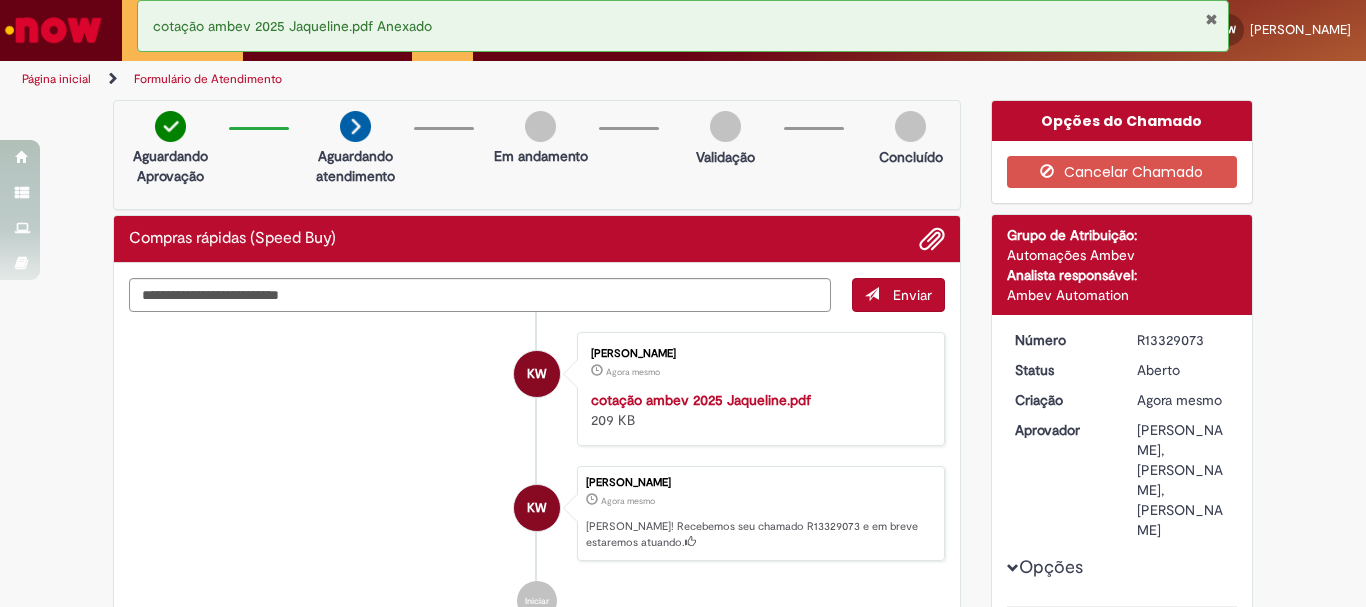 drag, startPoint x: 1129, startPoint y: 333, endPoint x: 1196, endPoint y: 338, distance: 67.18631 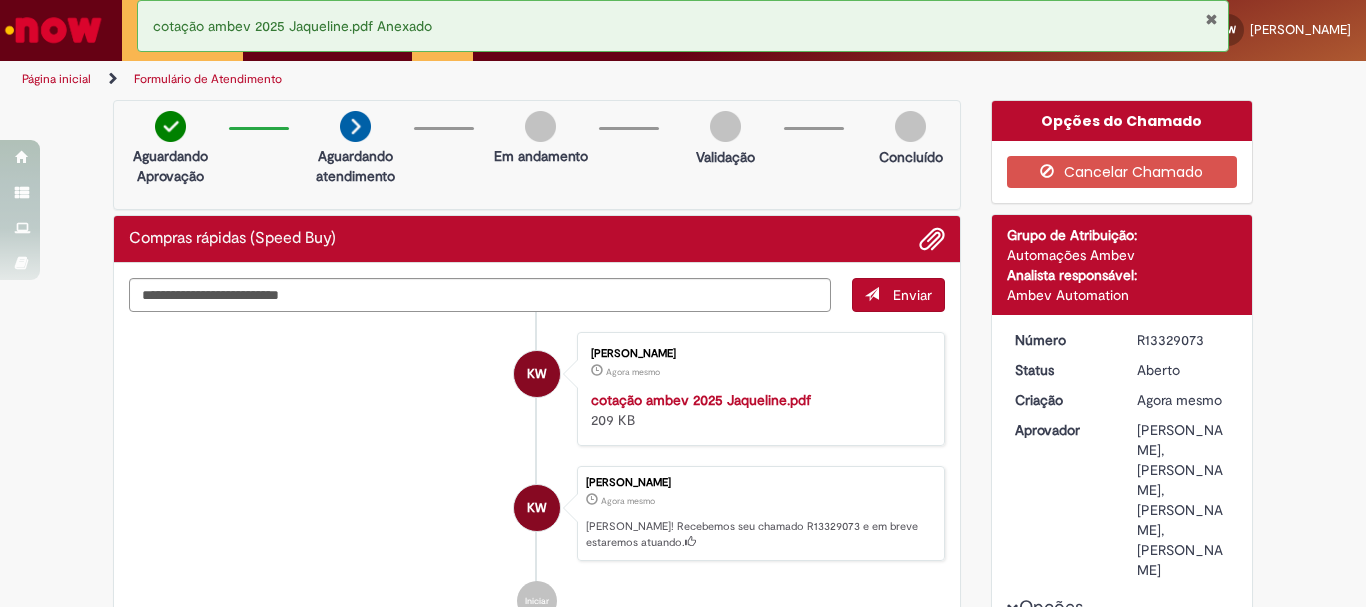 copy on "Status
Aberto
Criação
Agora mesmo Agora mesmo
Aprovador
Edvan Gimenes, Monica Maria Casa, Ricardo Tristao" 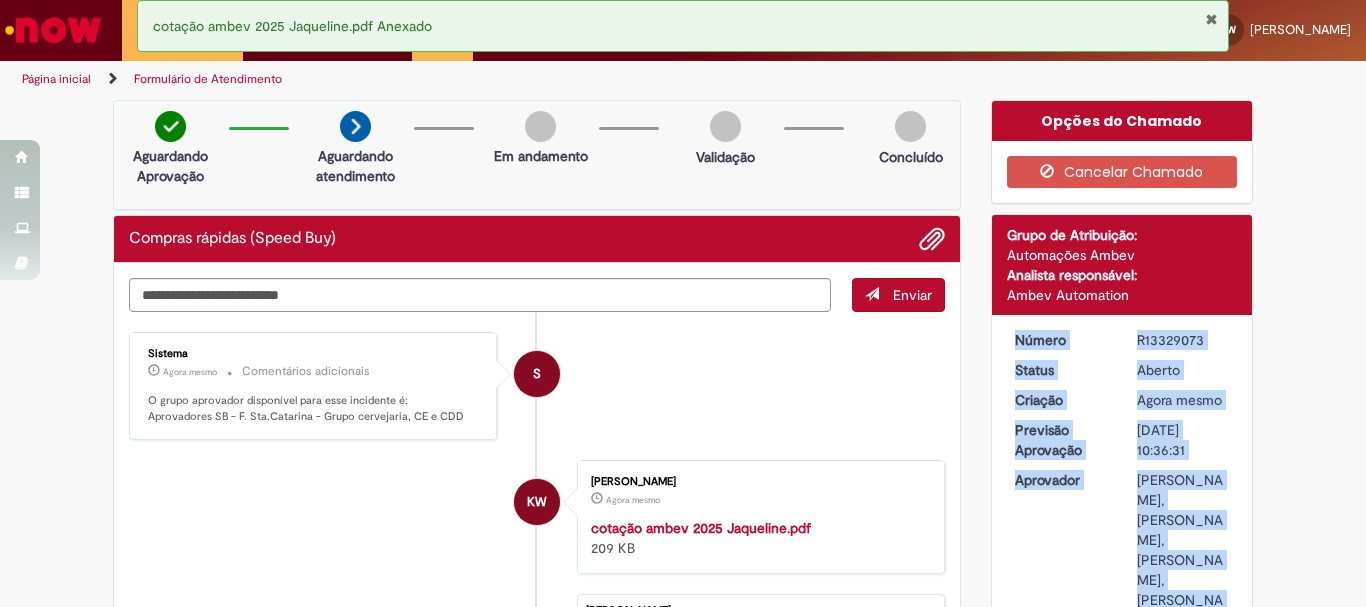 drag, startPoint x: 1130, startPoint y: 340, endPoint x: 1195, endPoint y: 337, distance: 65.06919 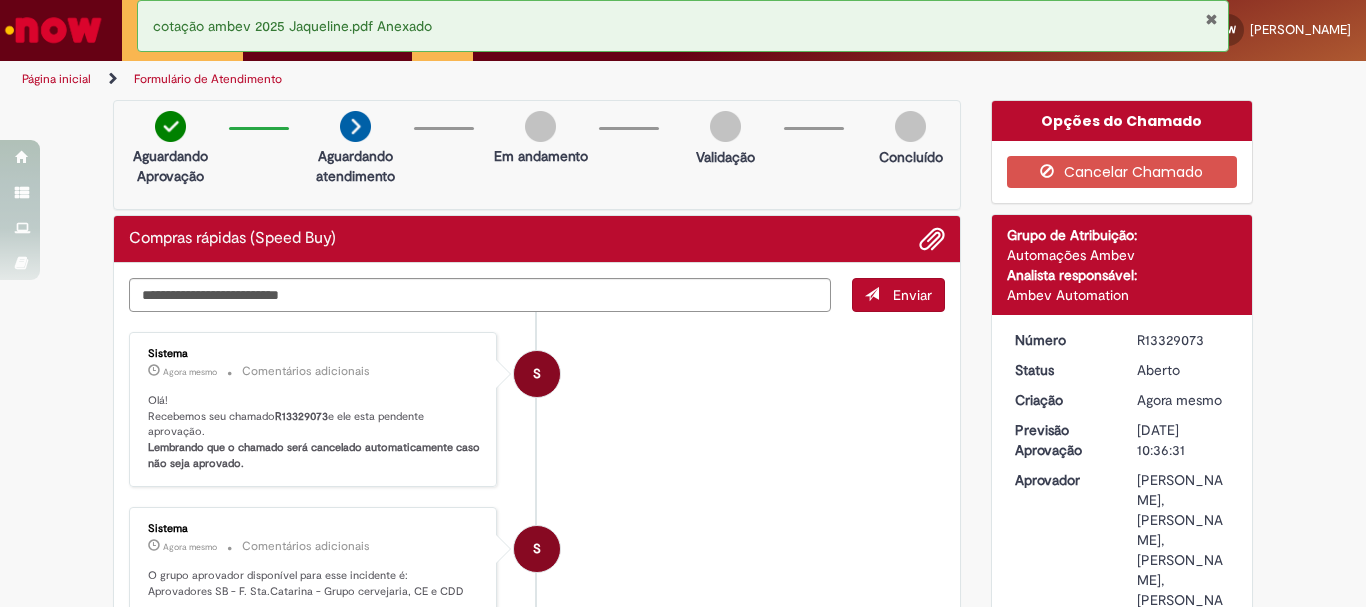 click on "Opções
RPA Moeda
BRL - Brazilian Real
taxa de conversão
6.1182
Saldo
8400
Country Code
BR
SAP Interim
s4
Declaro que li e aceito as regras listadas na descrição da oferta e que poderei responder a auditoria e compliance caso alguma regra não for devidamente cumprida
Verdadeiro
Tipo de solicitação
Fábricas, Centros de Excelência e Distribuição
Declaro que sou usuário do ZEC ou do CENG&PMO devidamente autorizado a fazer compras nessa categoria.
Falso
Declaro que eu sou usuário de TechOPs devidamente autorizado para efetuar compras de equipamentos de TI para a companhia.
Falso
Falso
Falso" at bounding box center (1122, 1786) 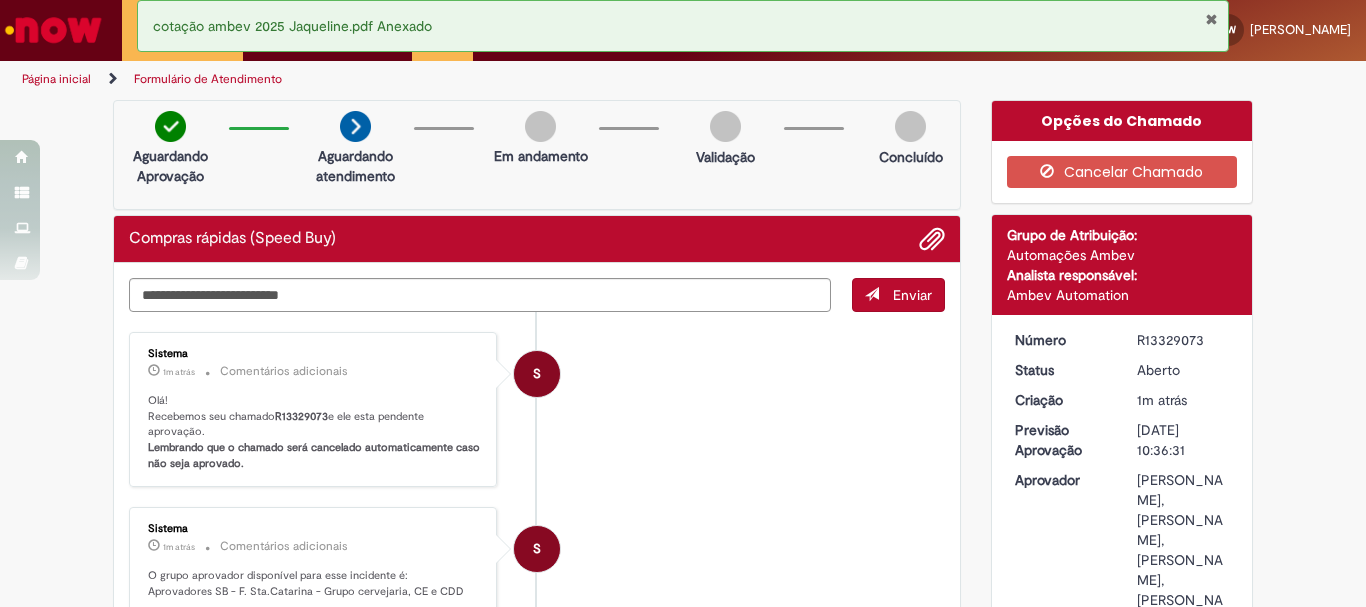 click at bounding box center (53, 30) 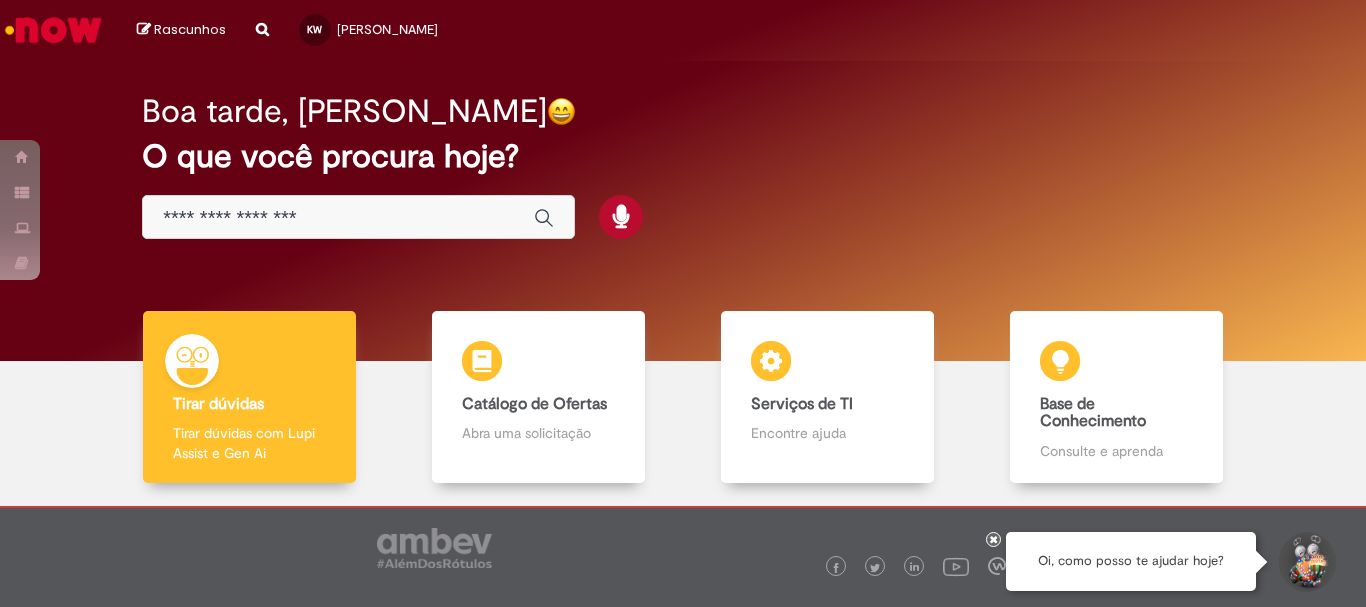 scroll, scrollTop: 0, scrollLeft: 0, axis: both 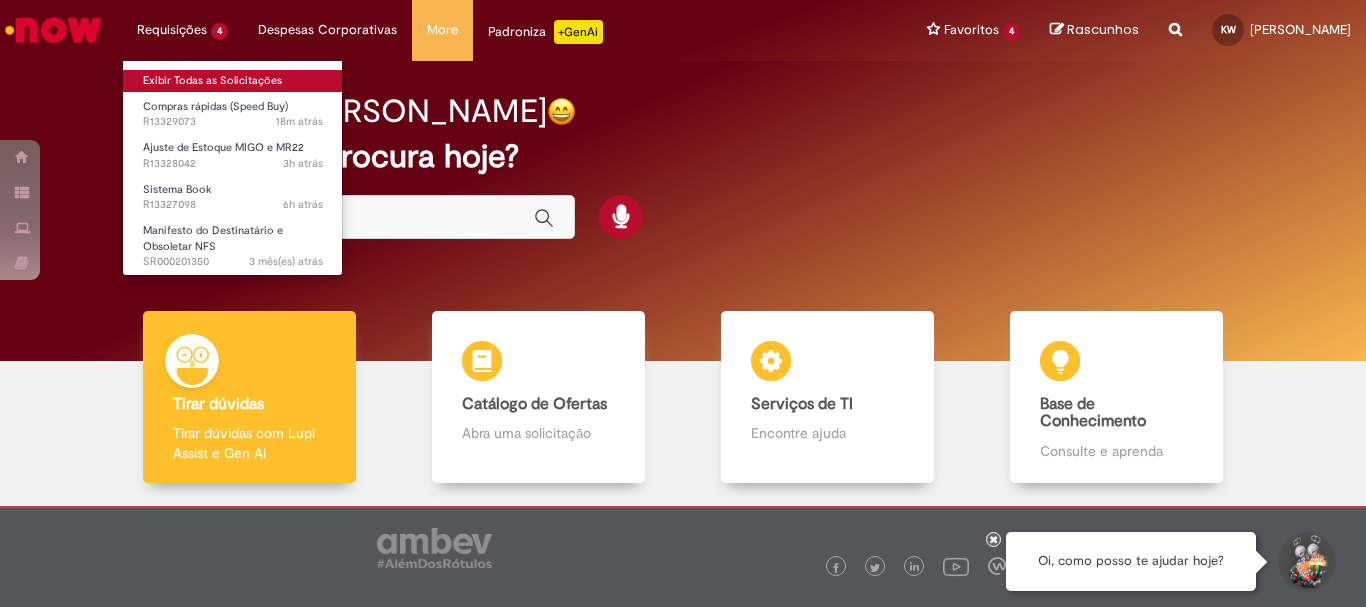 click on "Exibir Todas as Solicitações" at bounding box center (233, 81) 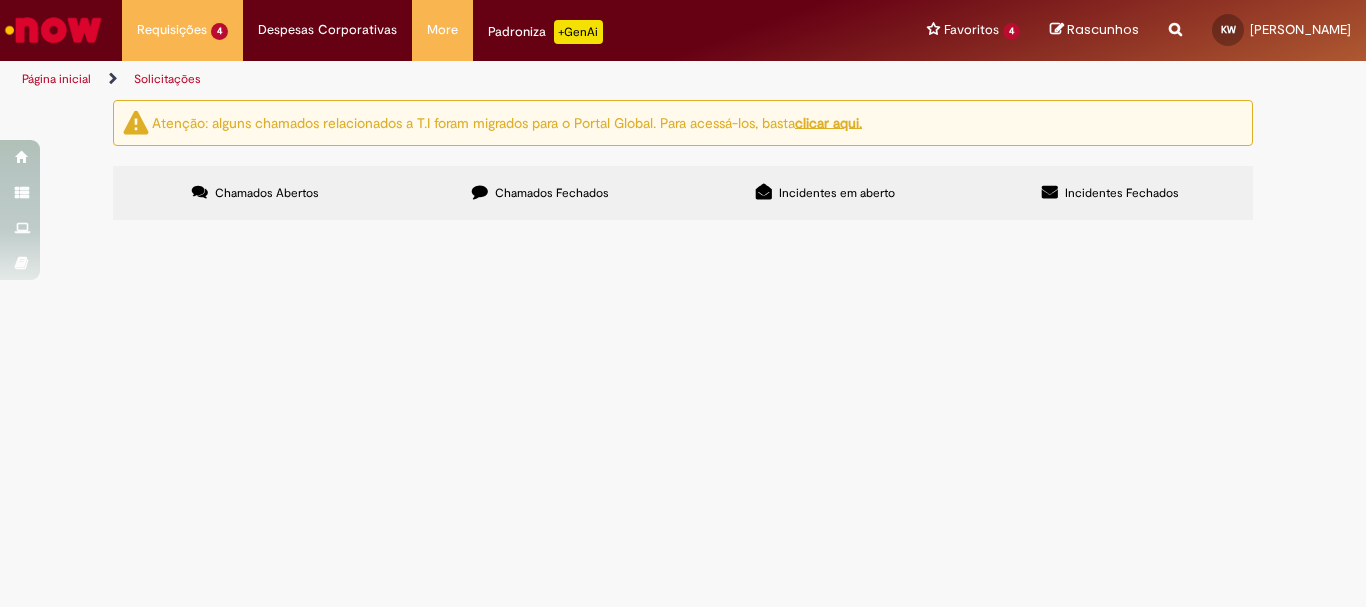 click on "Bom dia
Favor ajustar cfe planilha.
Att." at bounding box center (0, 0) 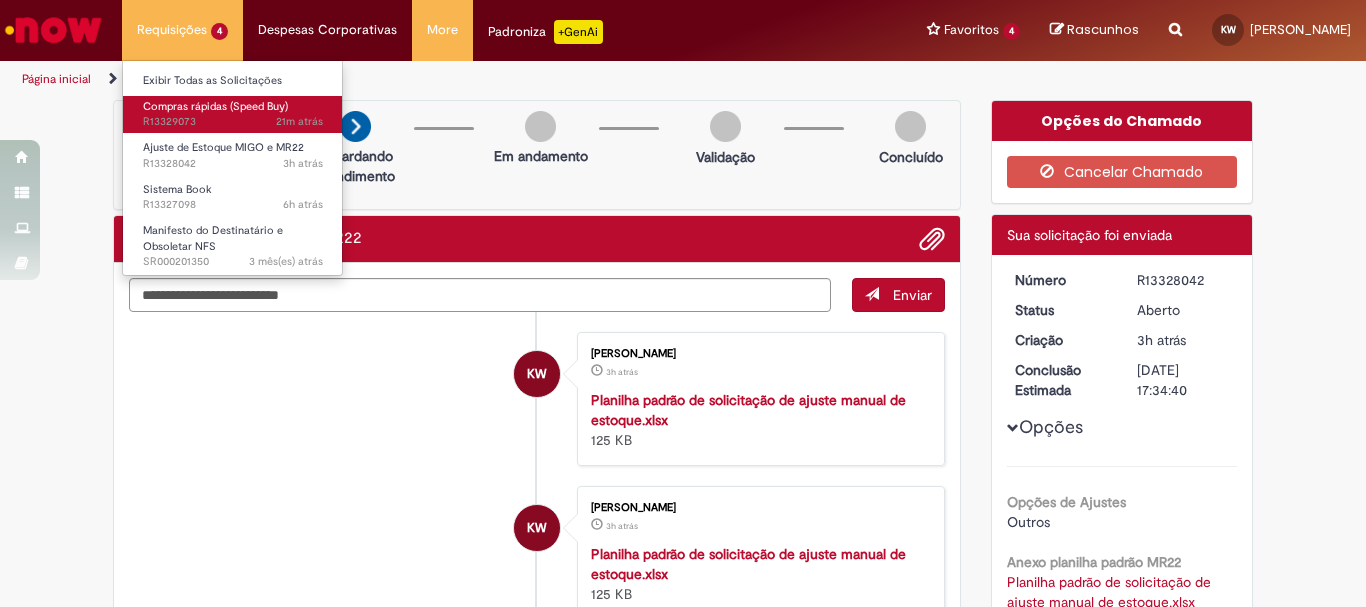 click on "Compras rápidas (Speed Buy)" at bounding box center [215, 106] 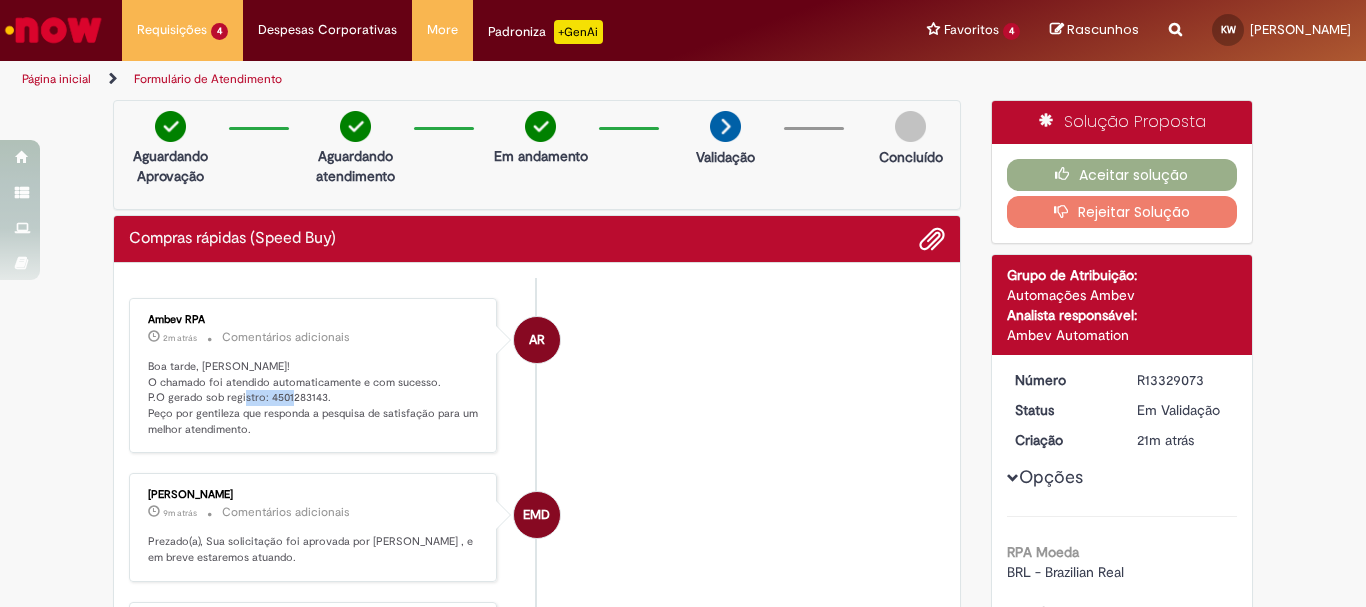 drag, startPoint x: 261, startPoint y: 396, endPoint x: 314, endPoint y: 394, distance: 53.037724 